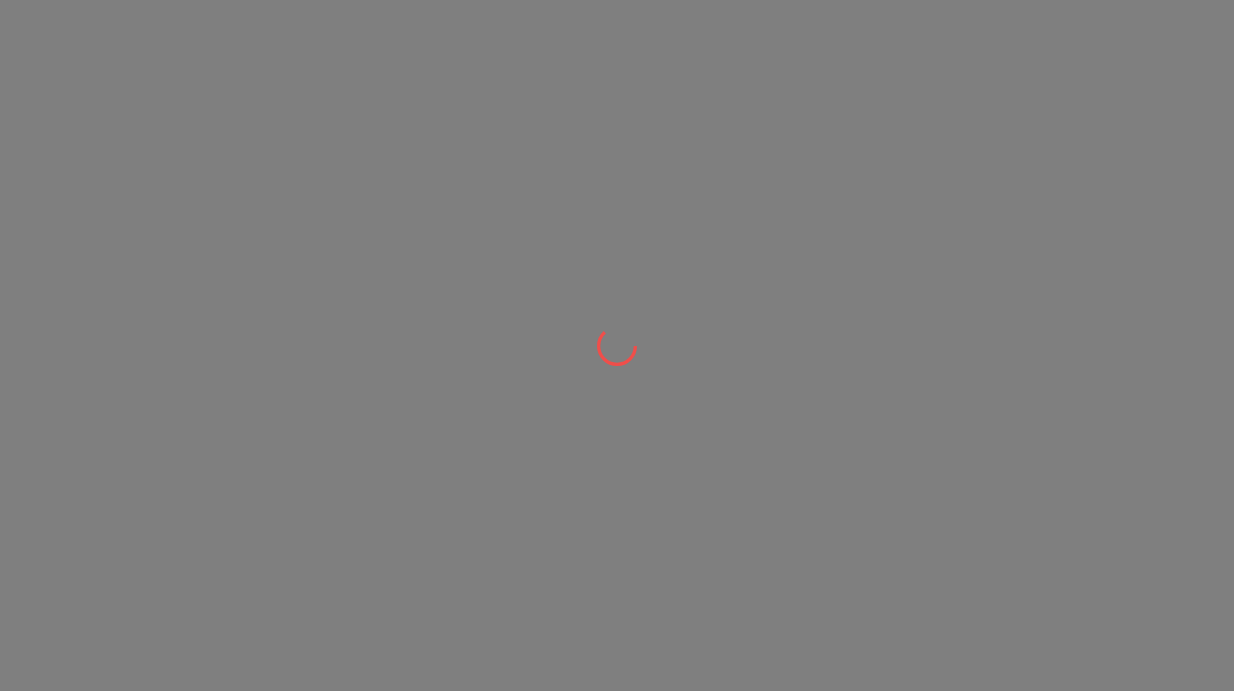 scroll, scrollTop: 0, scrollLeft: 0, axis: both 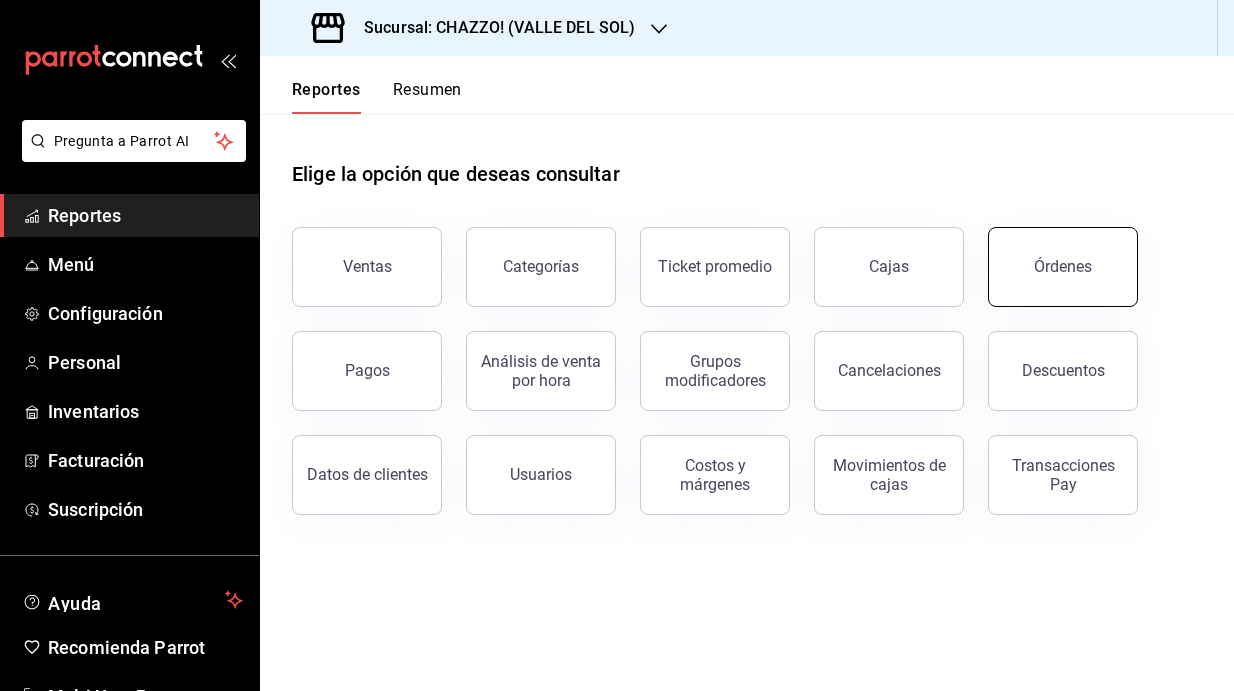click on "Órdenes" at bounding box center [1063, 267] 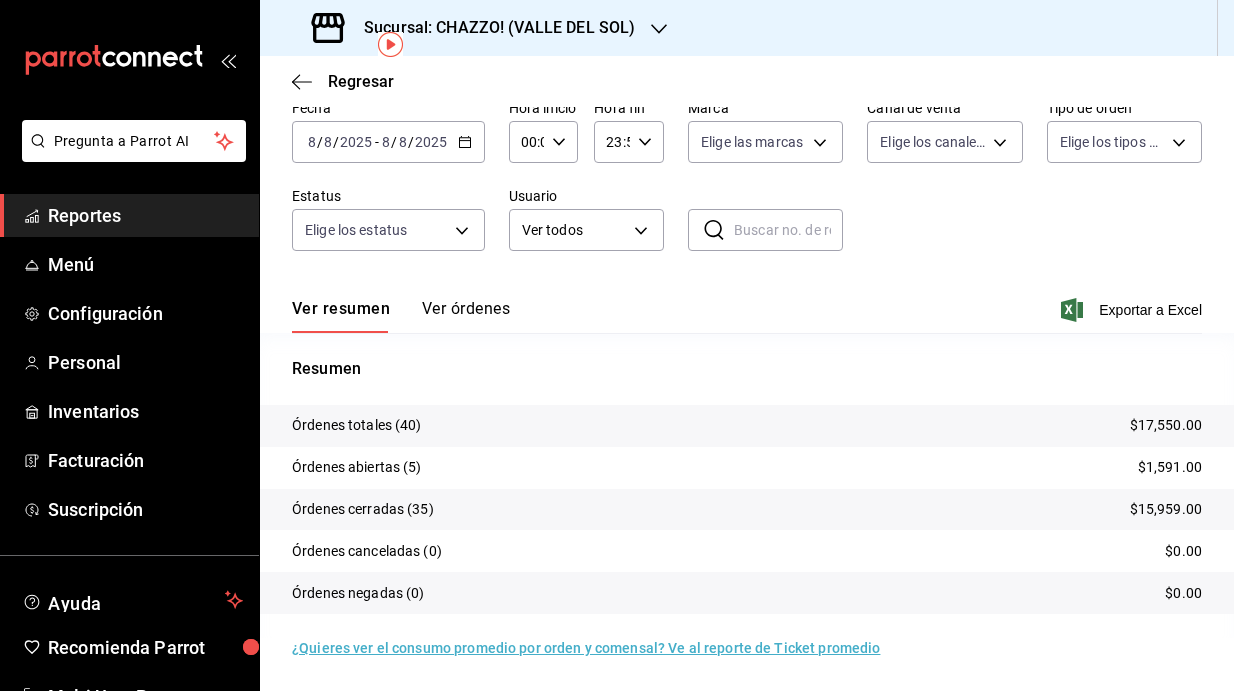 scroll, scrollTop: 94, scrollLeft: 0, axis: vertical 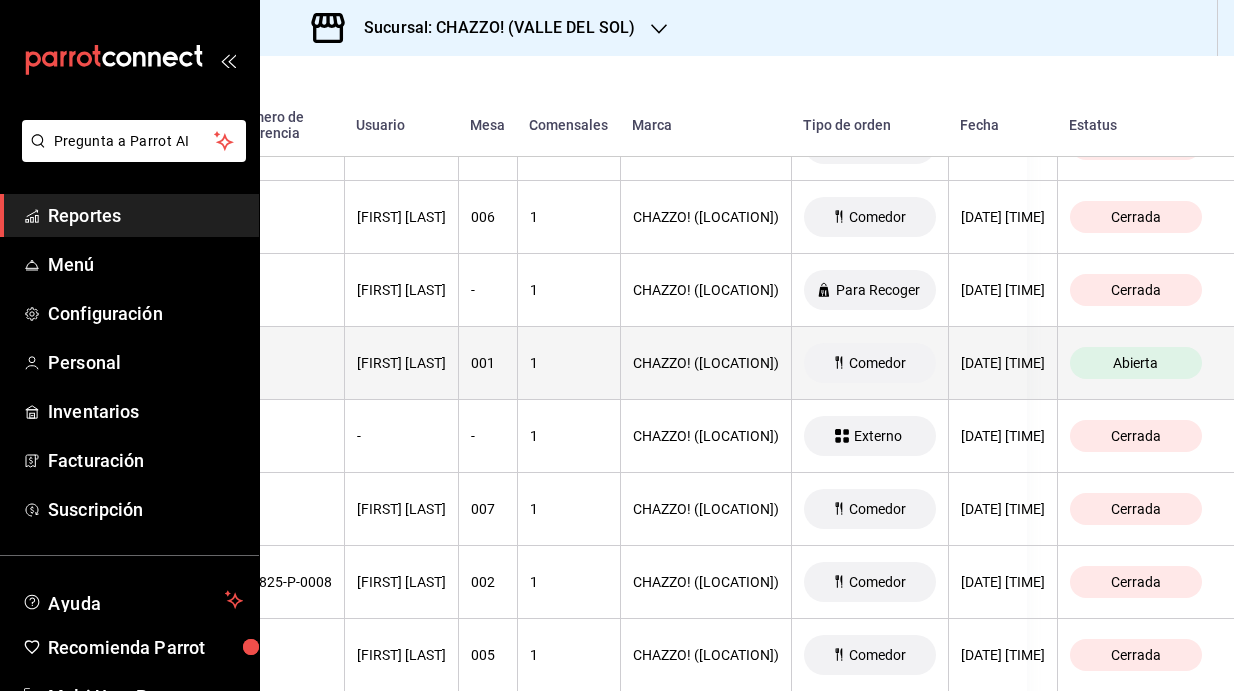 click on "Abierta" at bounding box center [1135, 363] 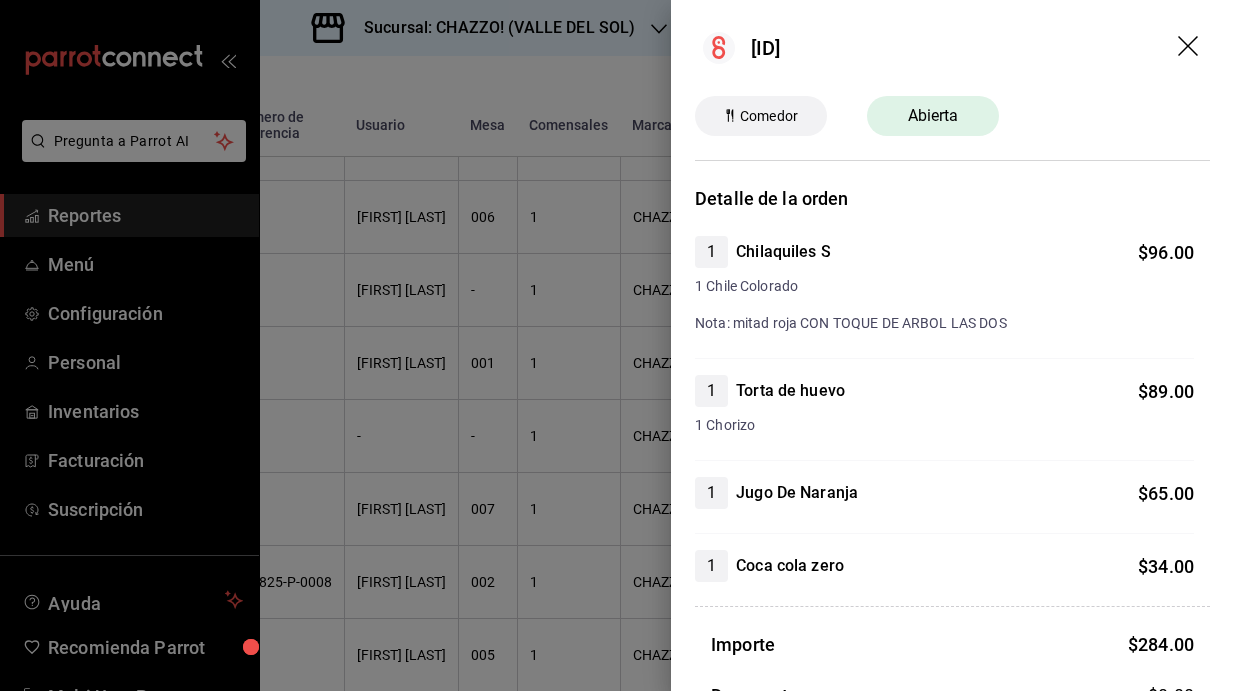 click 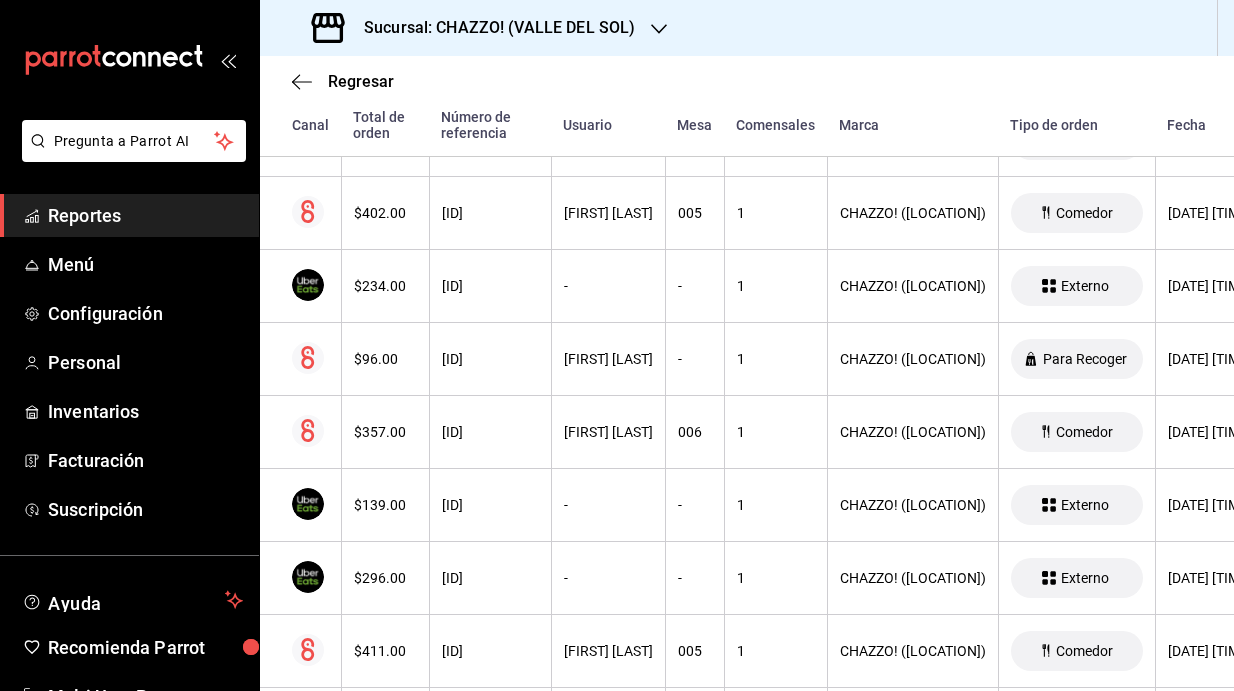 scroll, scrollTop: 2032, scrollLeft: 0, axis: vertical 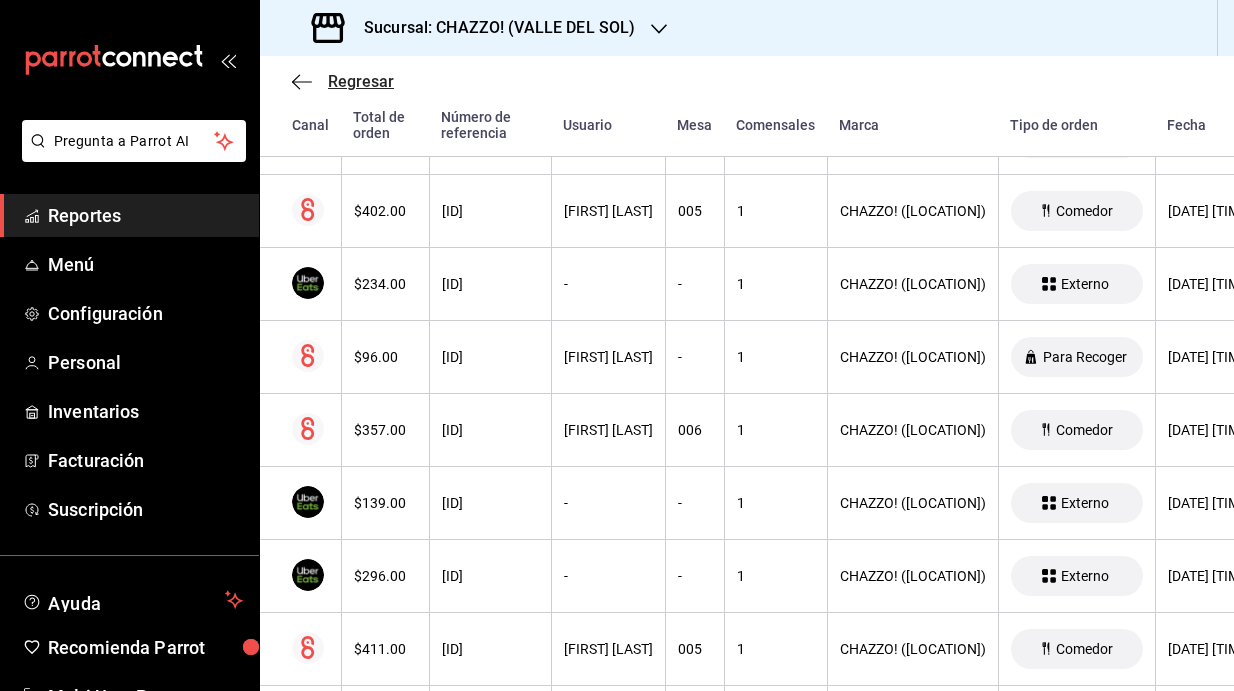 click 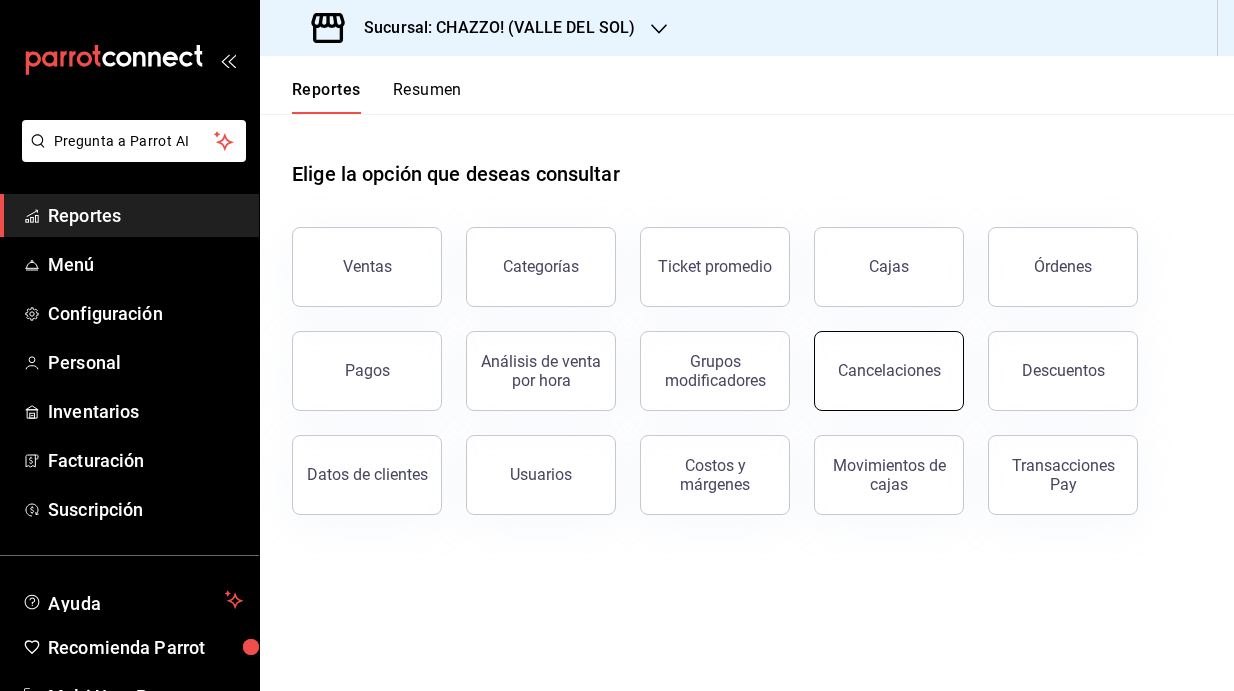 click on "Cancelaciones" at bounding box center (889, 371) 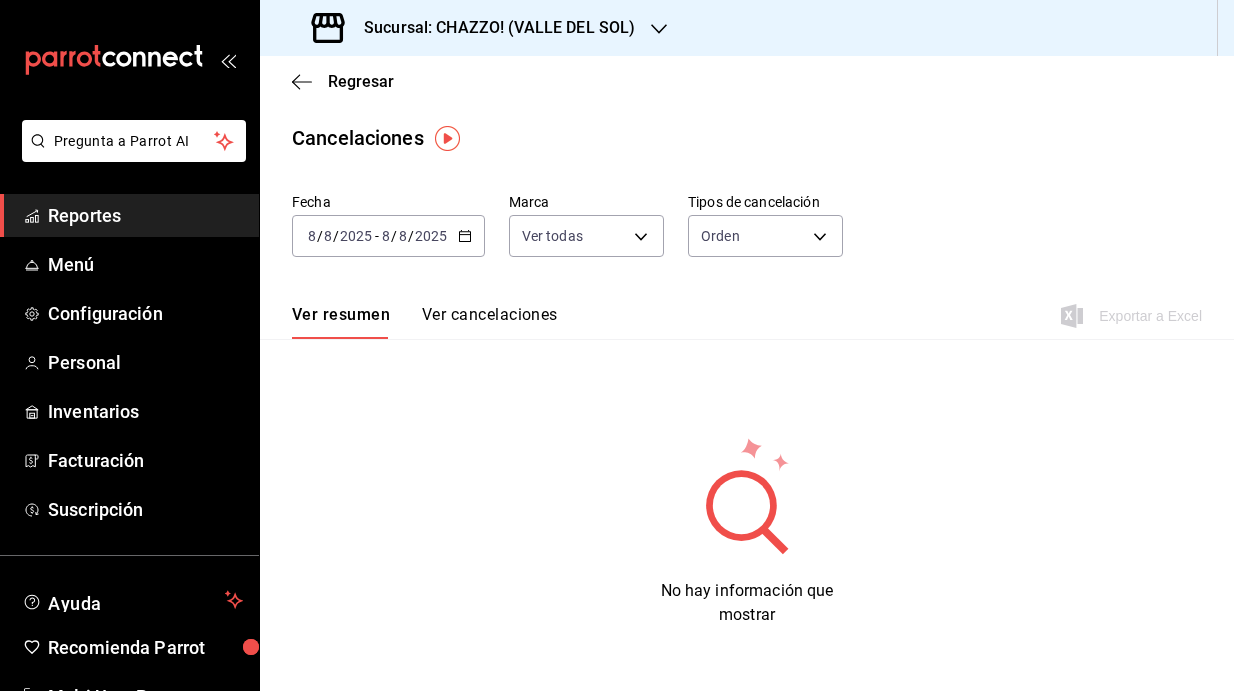 click on "Ver cancelaciones" at bounding box center (490, 322) 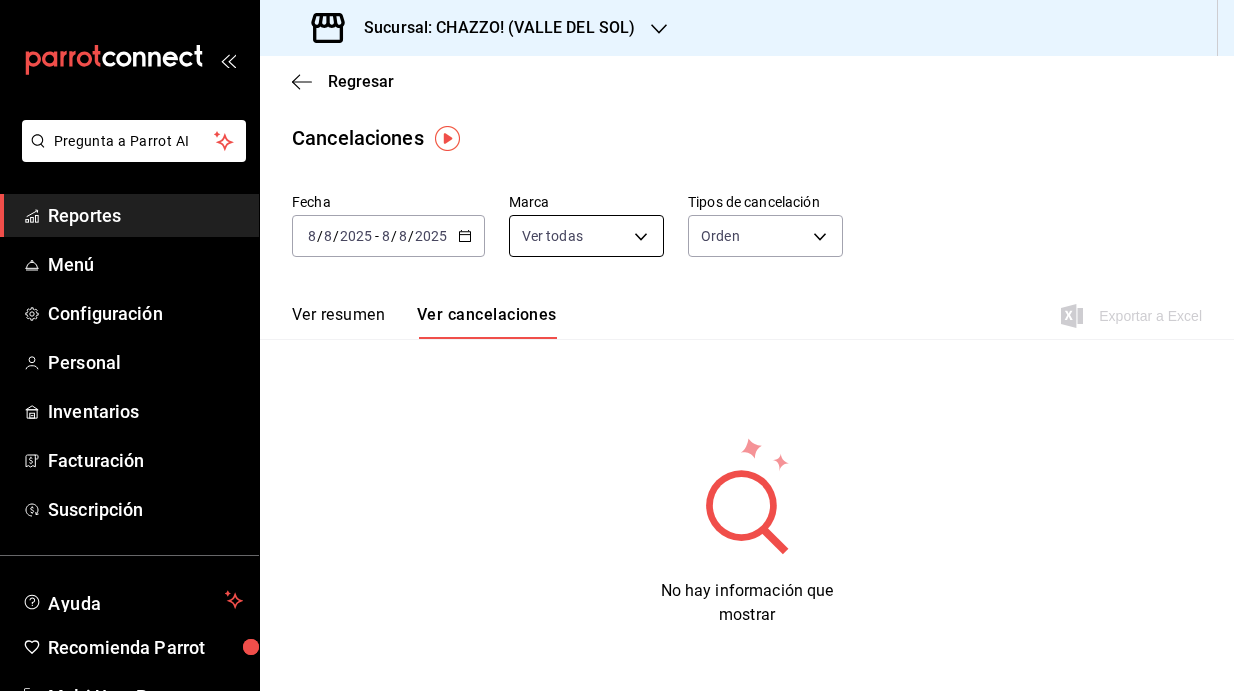 click on "Pregunta a Parrot AI Reportes   Menú   Configuración   Personal   Inventarios   Facturación   Suscripción   Ayuda Recomienda Parrot   Multi User Parrot   Sugerir nueva función   Sucursal: CHAZZO! (VALLE DEL SOL) Regresar Cancelaciones Fecha 2025-08-08 8 / 8 / 2025 - 2025-08-08 8 / 8 / 2025 Marca Ver todas [object Object] Tipos de cancelación Orden ORDER Ver resumen Ver cancelaciones Exportar a Excel No hay información que mostrar Pregunta a Parrot AI Reportes   Menú   Configuración   Personal   Inventarios   Facturación   Suscripción   Ayuda Recomienda Parrot   Multi User Parrot   Sugerir nueva función   GANA 1 MES GRATIS EN TU SUSCRIPCIÓN AQUÍ ¿Recuerdas cómo empezó tu restaurante?
Hoy puedes ayudar a un colega a tener el mismo cambio que tú viviste.
Recomienda Parrot directamente desde tu Portal Administrador.
Es fácil y rápido.
🎁 Por cada restaurante que se una, ganas 1 mes gratis. Ver video tutorial Ir a video Visitar centro de ayuda (81) 2046 6363 soporte@parrotsoftware.io" at bounding box center [617, 345] 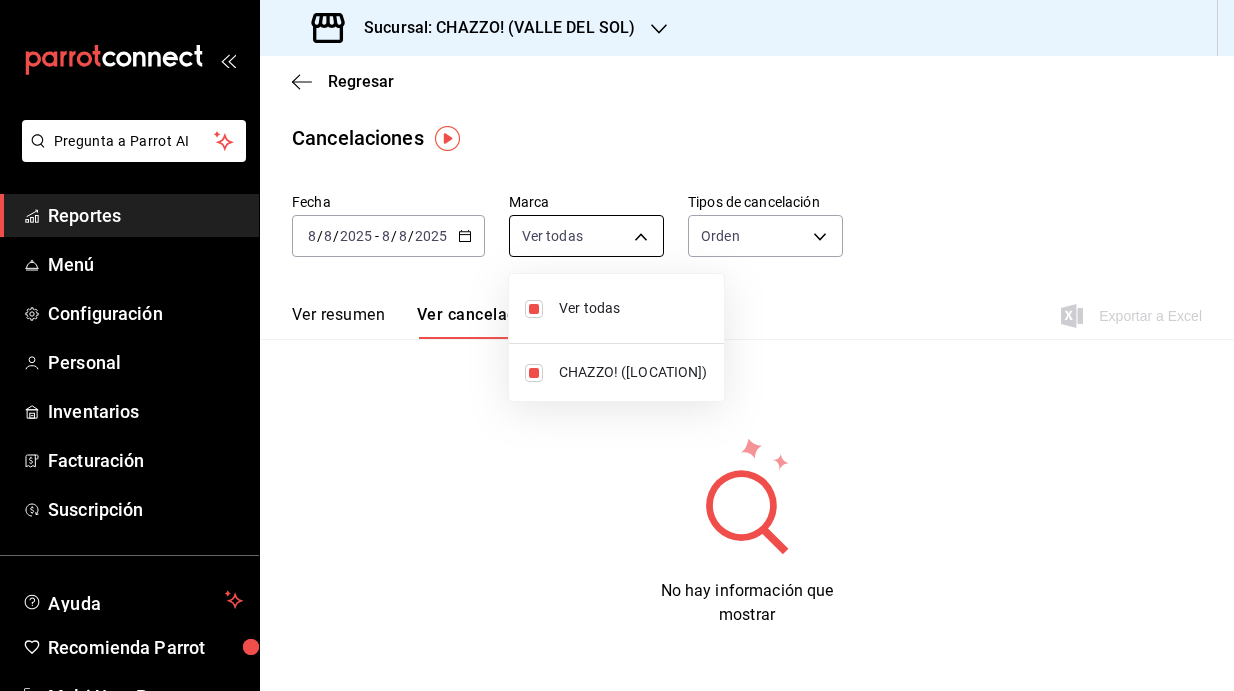 click at bounding box center (617, 345) 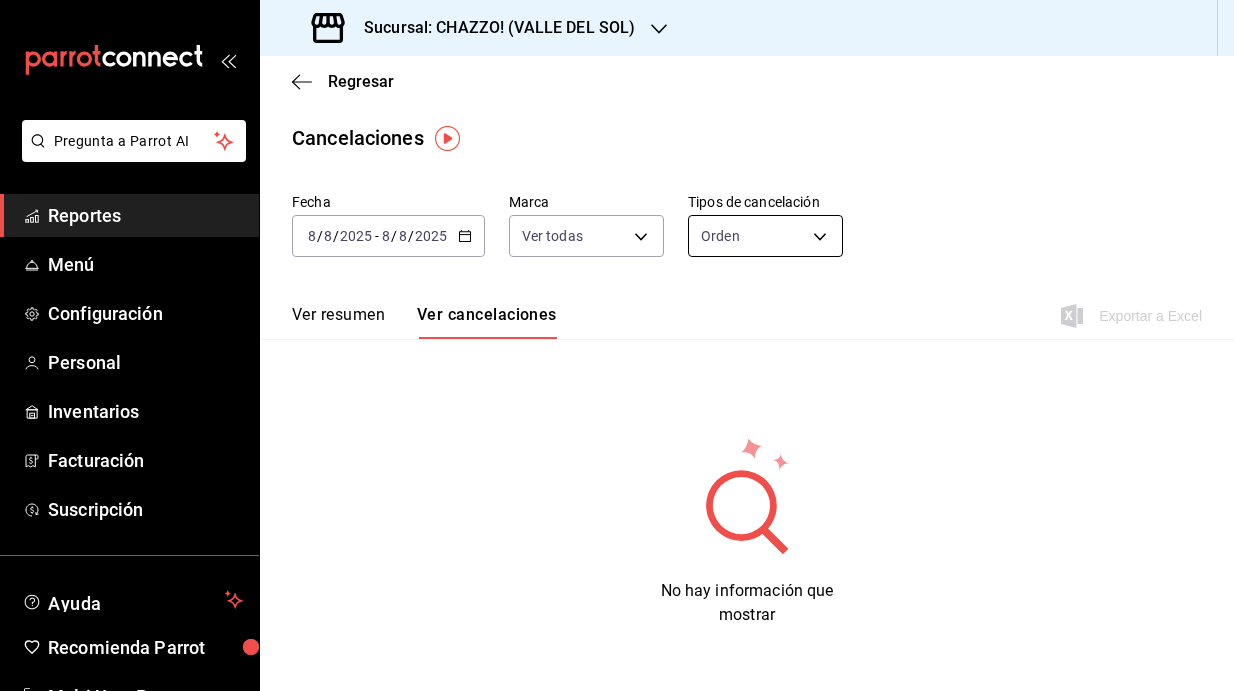click on "Pregunta a Parrot AI Reportes   Menú   Configuración   Personal   Inventarios   Facturación   Suscripción   Ayuda Recomienda Parrot   Multi User Parrot   Sugerir nueva función   Sucursal: CHAZZO! (VALLE DEL SOL) Regresar Cancelaciones Fecha 2025-08-08 8 / 8 / 2025 - 2025-08-08 8 / 8 / 2025 Marca Ver todas [object Object] Tipos de cancelación Orden ORDER Ver resumen Ver cancelaciones Exportar a Excel No hay información que mostrar Pregunta a Parrot AI Reportes   Menú   Configuración   Personal   Inventarios   Facturación   Suscripción   Ayuda Recomienda Parrot   Multi User Parrot   Sugerir nueva función   GANA 1 MES GRATIS EN TU SUSCRIPCIÓN AQUÍ ¿Recuerdas cómo empezó tu restaurante?
Hoy puedes ayudar a un colega a tener el mismo cambio que tú viviste.
Recomienda Parrot directamente desde tu Portal Administrador.
Es fácil y rápido.
🎁 Por cada restaurante que se una, ganas 1 mes gratis. Ver video tutorial Ir a video Visitar centro de ayuda (81) 2046 6363 soporte@parrotsoftware.io" at bounding box center [617, 345] 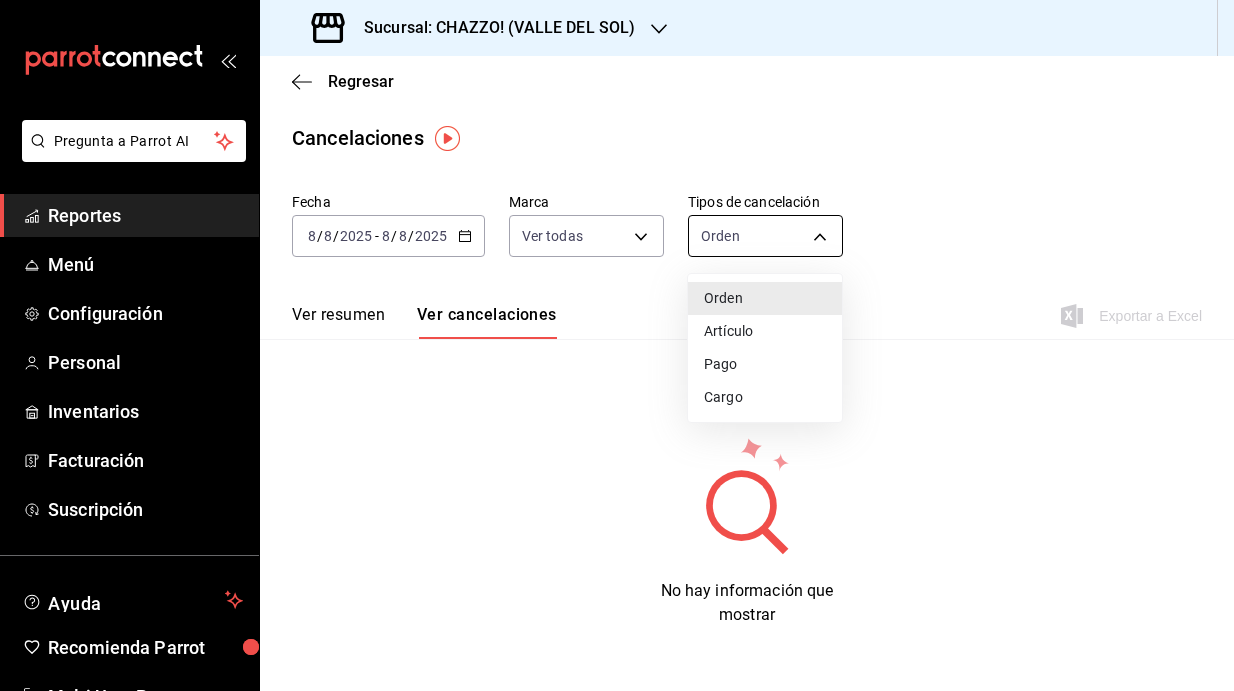 click at bounding box center (617, 345) 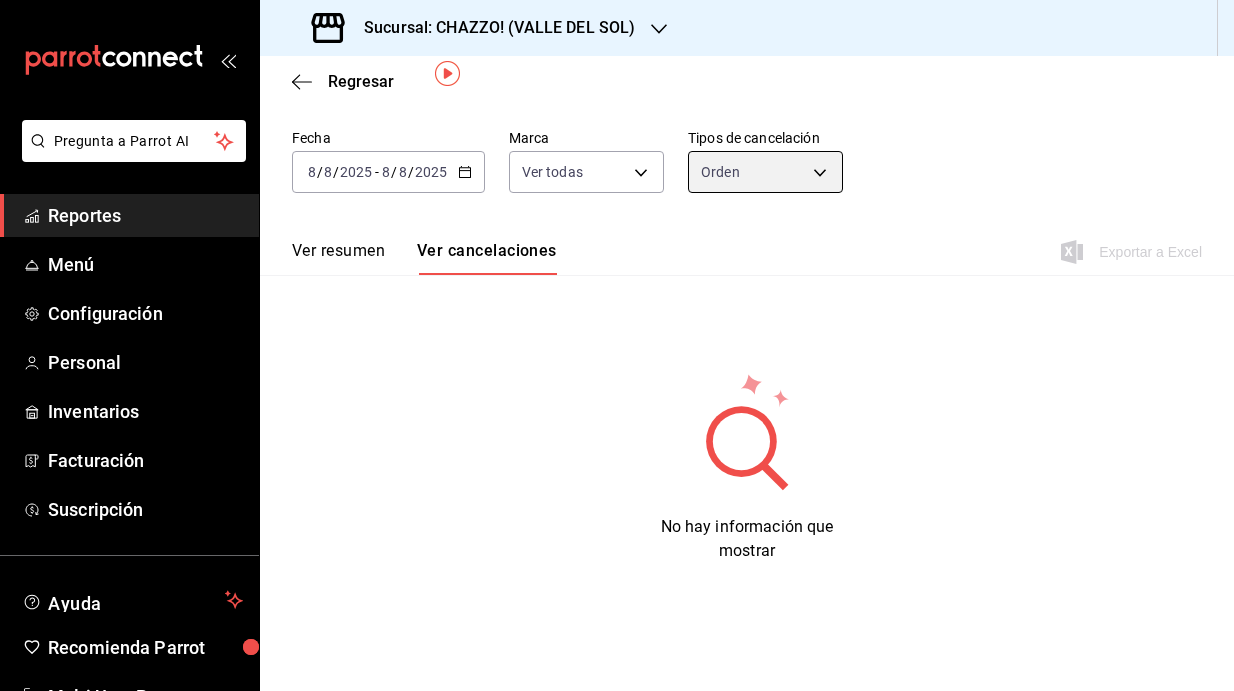 scroll, scrollTop: 64, scrollLeft: 0, axis: vertical 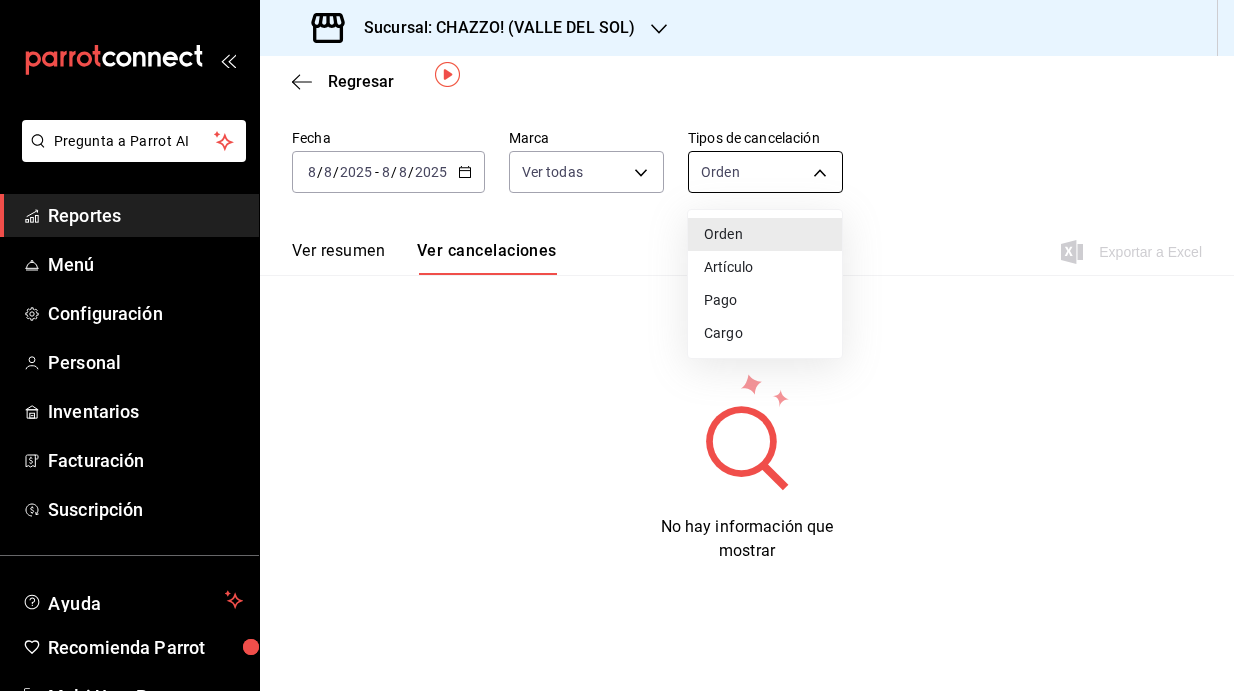 click on "Pregunta a Parrot AI Reportes   Menú   Configuración   Personal   Inventarios   Facturación   Suscripción   Ayuda Recomienda Parrot   Multi User Parrot   Sugerir nueva función   Sucursal: CHAZZO! (VALLE DEL SOL) Regresar Cancelaciones Fecha 2025-08-08 8 / 8 / 2025 - 2025-08-08 8 / 8 / 2025 Marca Ver todas [object Object] Tipos de cancelación Orden ORDER Ver resumen Ver cancelaciones Exportar a Excel No hay información que mostrar Pregunta a Parrot AI Reportes   Menú   Configuración   Personal   Inventarios   Facturación   Suscripción   Ayuda Recomienda Parrot   Multi User Parrot   Sugerir nueva función   GANA 1 MES GRATIS EN TU SUSCRIPCIÓN AQUÍ ¿Recuerdas cómo empezó tu restaurante?
Hoy puedes ayudar a un colega a tener el mismo cambio que tú viviste.
Recomienda Parrot directamente desde tu Portal Administrador.
Es fácil y rápido.
🎁 Por cada restaurante que se una, ganas 1 mes gratis. Ver video tutorial Ir a video Visitar centro de ayuda (81) 2046 6363 soporte@parrotsoftware.io Orden" at bounding box center [617, 345] 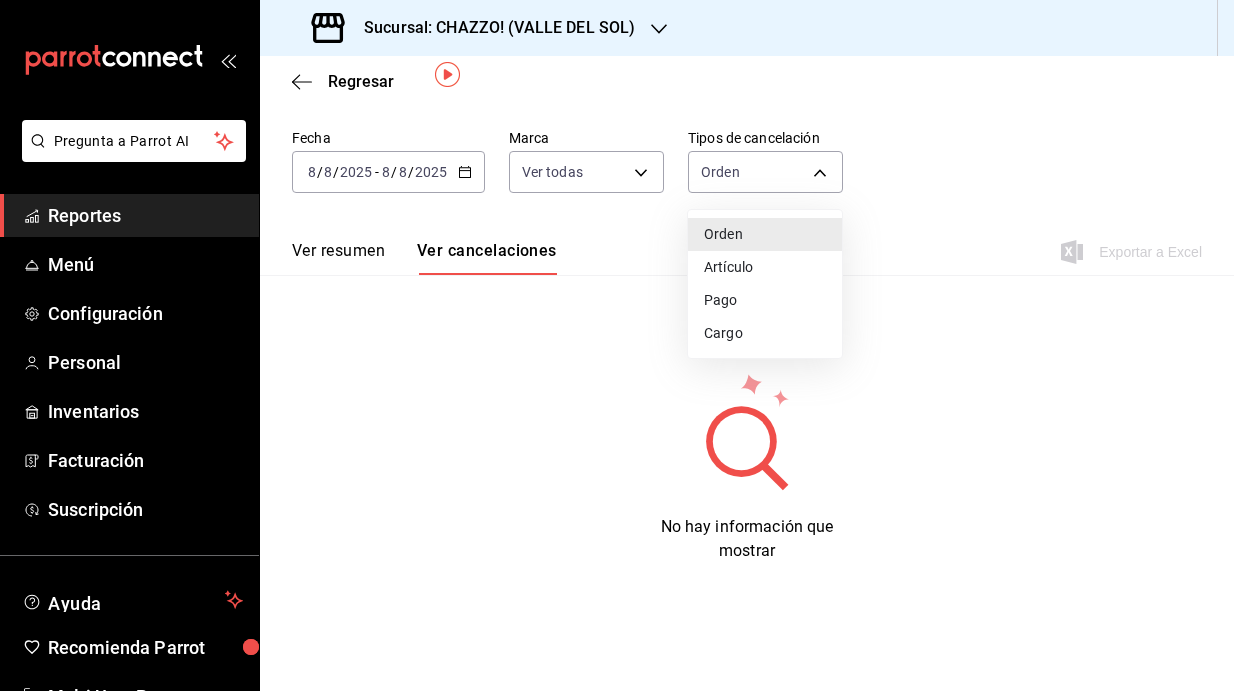 click on "Orden" at bounding box center (765, 234) 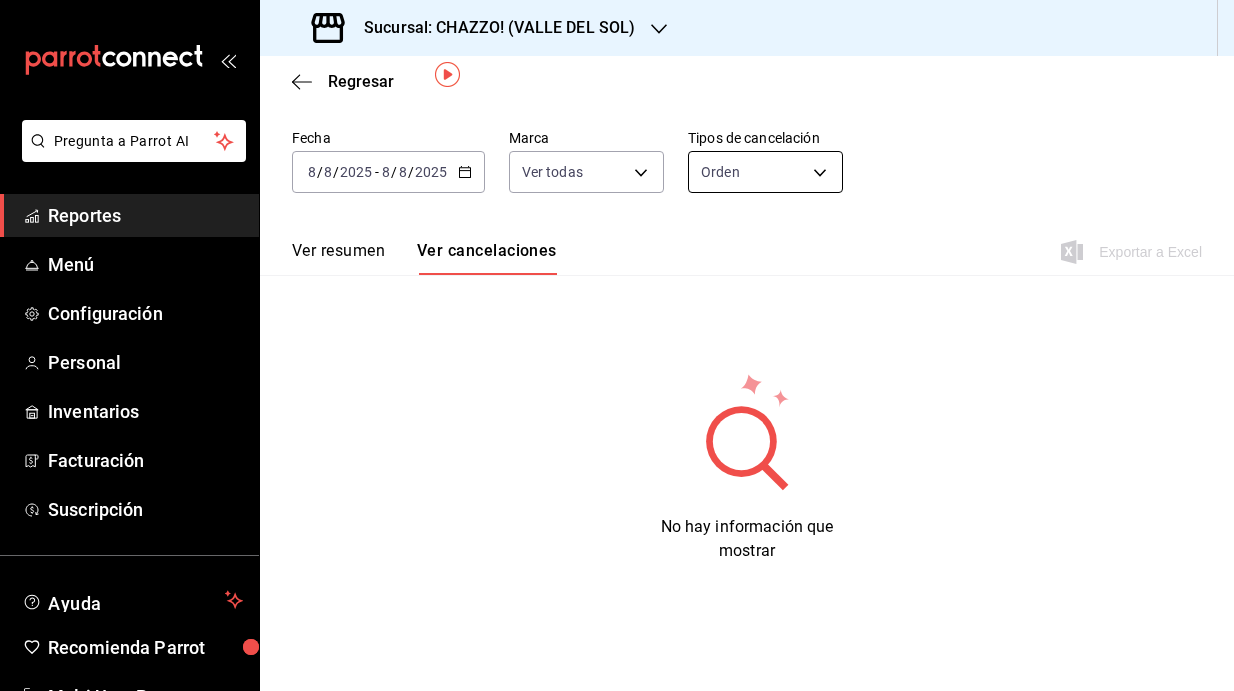 click on "Pregunta a Parrot AI Reportes   Menú   Configuración   Personal   Inventarios   Facturación   Suscripción   Ayuda Recomienda Parrot   Multi User Parrot   Sugerir nueva función   Sucursal: CHAZZO! (VALLE DEL SOL) Regresar Cancelaciones Fecha 2025-08-08 8 / 8 / 2025 - 2025-08-08 8 / 8 / 2025 Marca Ver todas [object Object] Tipos de cancelación Orden ORDER Ver resumen Ver cancelaciones Exportar a Excel No hay información que mostrar Pregunta a Parrot AI Reportes   Menú   Configuración   Personal   Inventarios   Facturación   Suscripción   Ayuda Recomienda Parrot   Multi User Parrot   Sugerir nueva función   GANA 1 MES GRATIS EN TU SUSCRIPCIÓN AQUÍ ¿Recuerdas cómo empezó tu restaurante?
Hoy puedes ayudar a un colega a tener el mismo cambio que tú viviste.
Recomienda Parrot directamente desde tu Portal Administrador.
Es fácil y rápido.
🎁 Por cada restaurante que se una, ganas 1 mes gratis. Ver video tutorial Ir a video Visitar centro de ayuda (81) 2046 6363 soporte@parrotsoftware.io" at bounding box center (617, 345) 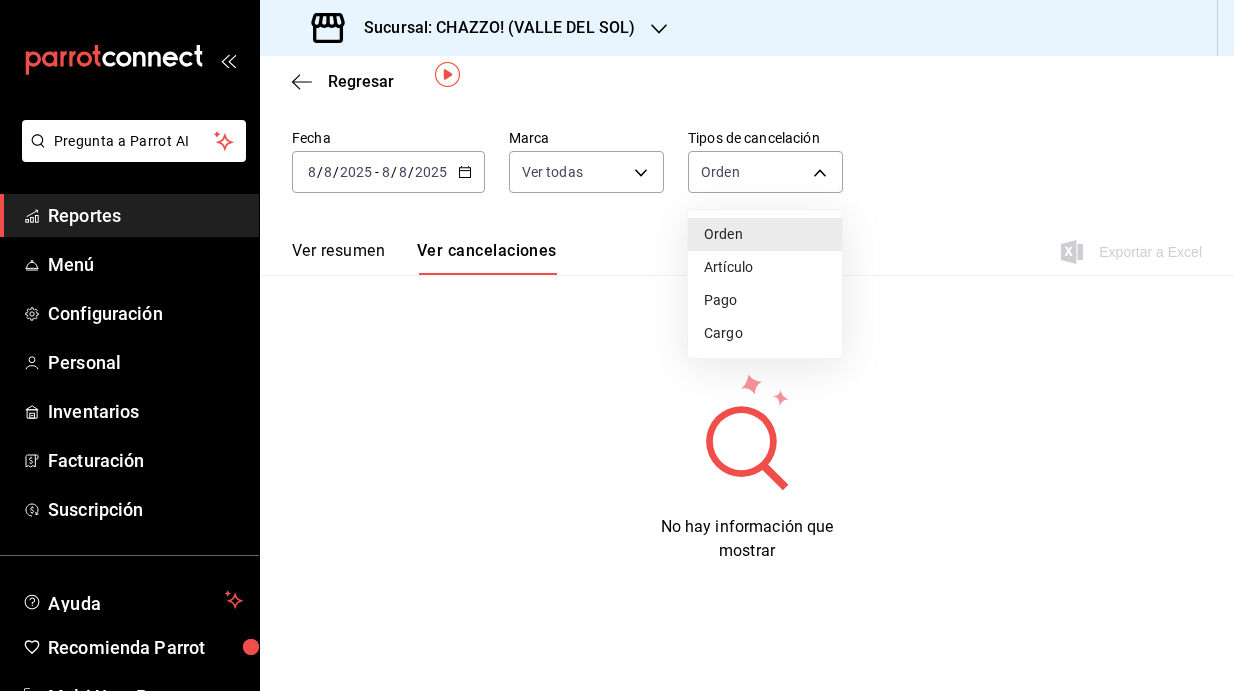 click on "Artículo" at bounding box center (765, 267) 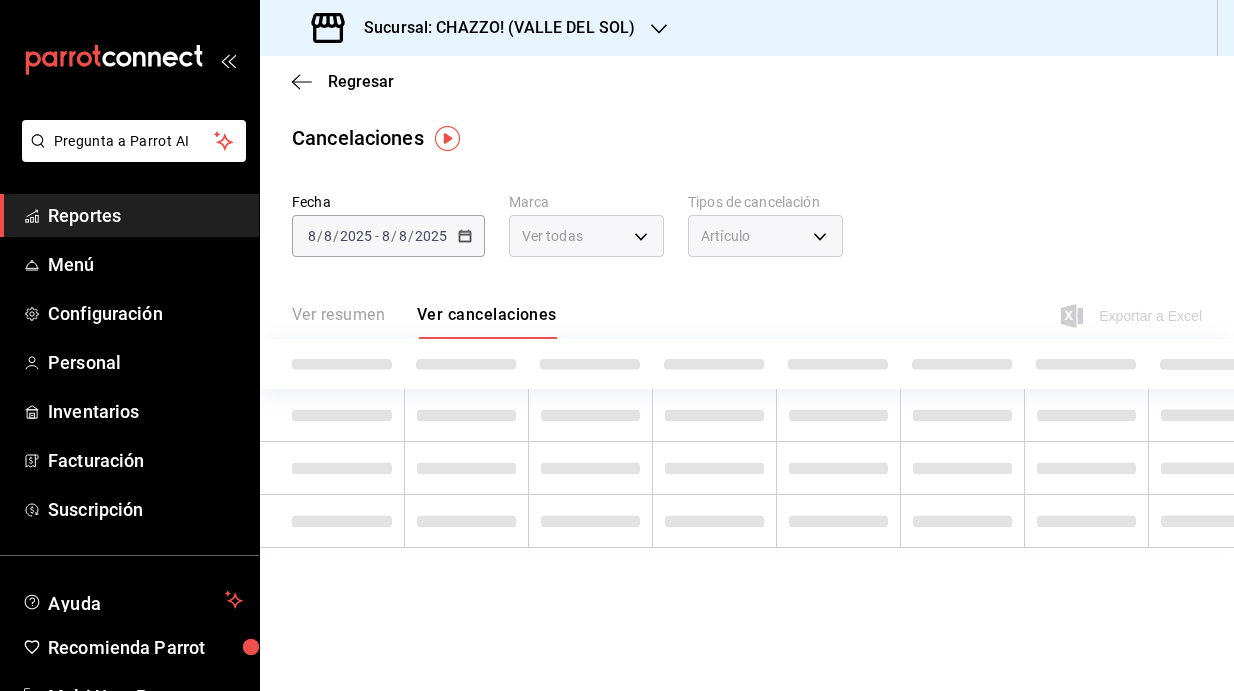 scroll, scrollTop: 0, scrollLeft: 0, axis: both 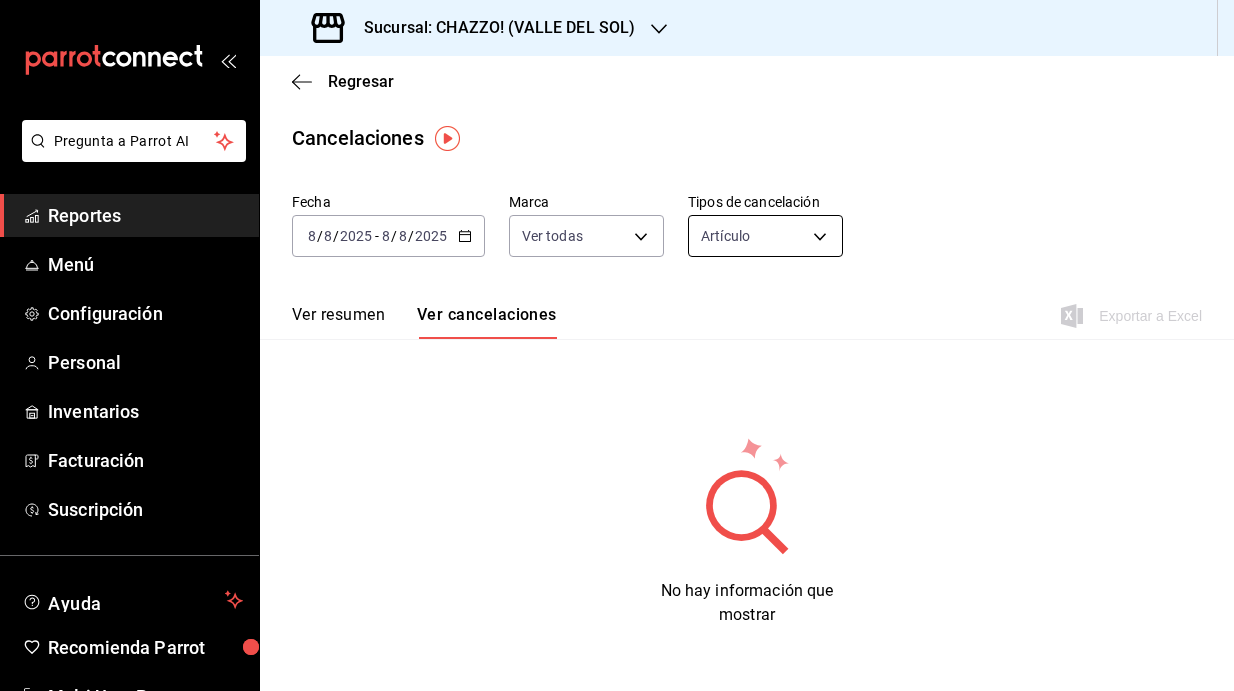 click on "Pregunta a Parrot AI Reportes   Menú   Configuración   Personal   Inventarios   Facturación   Suscripción   Ayuda Recomienda Parrot   Multi User Parrot   Sugerir nueva función   Sucursal: CHAZZO! (VALLE DEL SOL) Regresar Cancelaciones Fecha 2025-08-08 8 / 8 / 2025 - 2025-08-08 8 / 8 / 2025 Marca Ver todas [object Object] Tipos de cancelación Artículo ORDER_ITEM Ver resumen Ver cancelaciones Exportar a Excel No hay información que mostrar Pregunta a Parrot AI Reportes   Menú   Configuración   Personal   Inventarios   Facturación   Suscripción   Ayuda Recomienda Parrot   Multi User Parrot   Sugerir nueva función   GANA 1 MES GRATIS EN TU SUSCRIPCIÓN AQUÍ ¿Recuerdas cómo empezó tu restaurante?
Hoy puedes ayudar a un colega a tener el mismo cambio que tú viviste.
Recomienda Parrot directamente desde tu Portal Administrador.
Es fácil y rápido.
🎁 Por cada restaurante que se una, ganas 1 mes gratis. Ver video tutorial Ir a video Visitar centro de ayuda (81) 2046 6363 (81) 2046 6363" at bounding box center [617, 345] 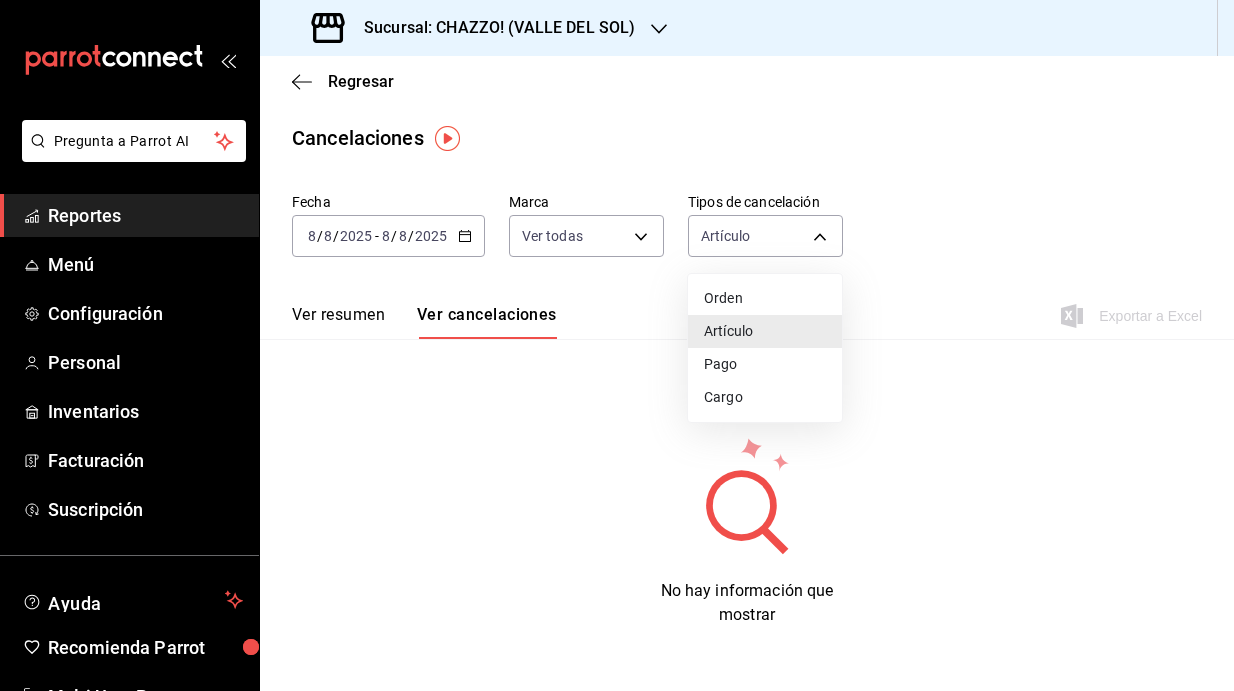 click on "Pago" at bounding box center [765, 364] 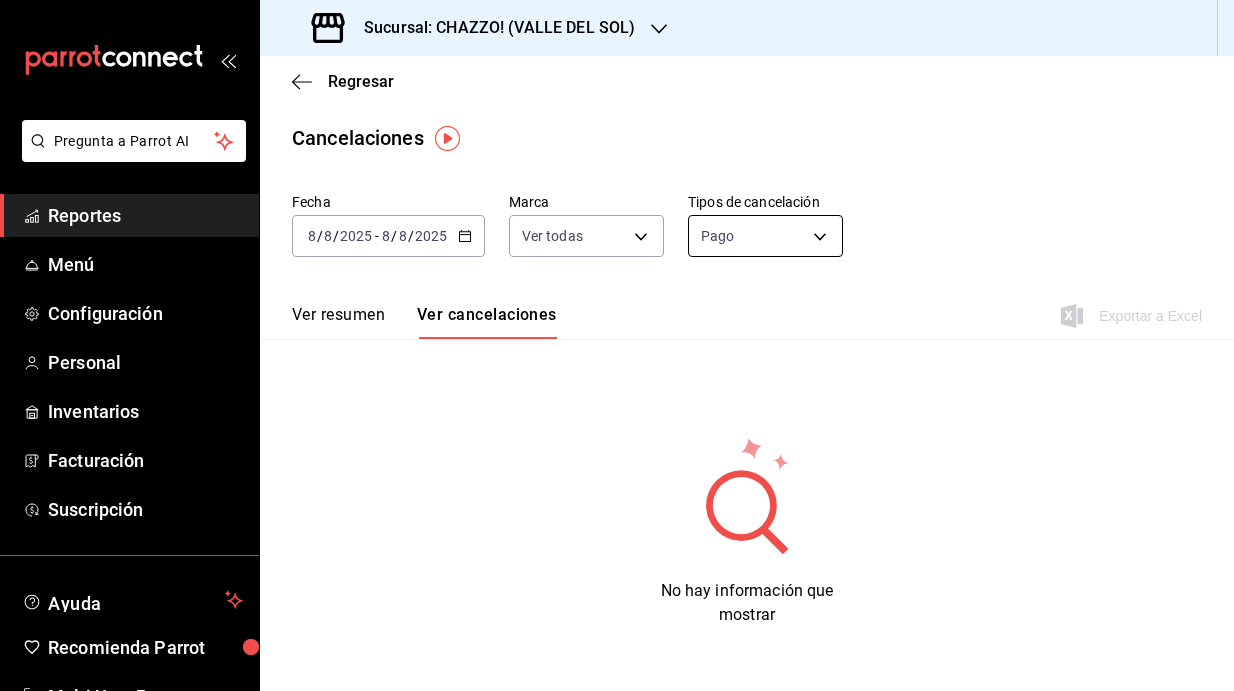 click on "Pregunta a Parrot AI Reportes   Menú   Configuración   Personal   Inventarios   Facturación   Suscripción   Ayuda Recomienda Parrot   Multi User Parrot   Sugerir nueva función   Sucursal: CHAZZO! (VALLE DEL SOL) Regresar Cancelaciones Fecha 2025-08-08 8 / 8 / 2025 - 2025-08-08 8 / 8 / 2025 Marca Ver todas [object Object] Tipos de cancelación Pago ORDER_PAYMENT Ver resumen Ver cancelaciones Exportar a Excel No hay información que mostrar Pregunta a Parrot AI Reportes   Menú   Configuración   Personal   Inventarios   Facturación   Suscripción   Ayuda Recomienda Parrot   Multi User Parrot   Sugerir nueva función   GANA 1 MES GRATIS EN TU SUSCRIPCIÓN AQUÍ ¿Recuerdas cómo empezó tu restaurante?
Hoy puedes ayudar a un colega a tener el mismo cambio que tú viviste.
Recomienda Parrot directamente desde tu Portal Administrador.
Es fácil y rápido.
🎁 Por cada restaurante que se una, ganas 1 mes gratis. Ver video tutorial Ir a video Visitar centro de ayuda (81) 2046 6363 Visitar centro de ayuda" at bounding box center (617, 345) 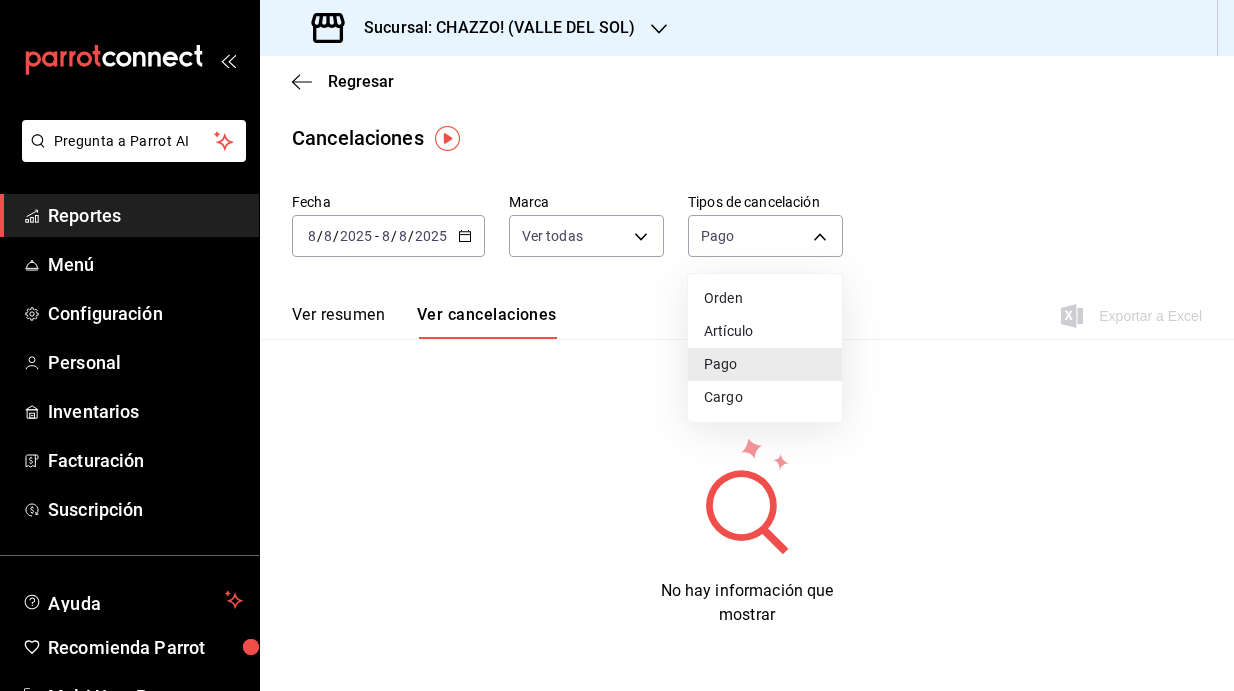 click on "Cargo" at bounding box center [765, 397] 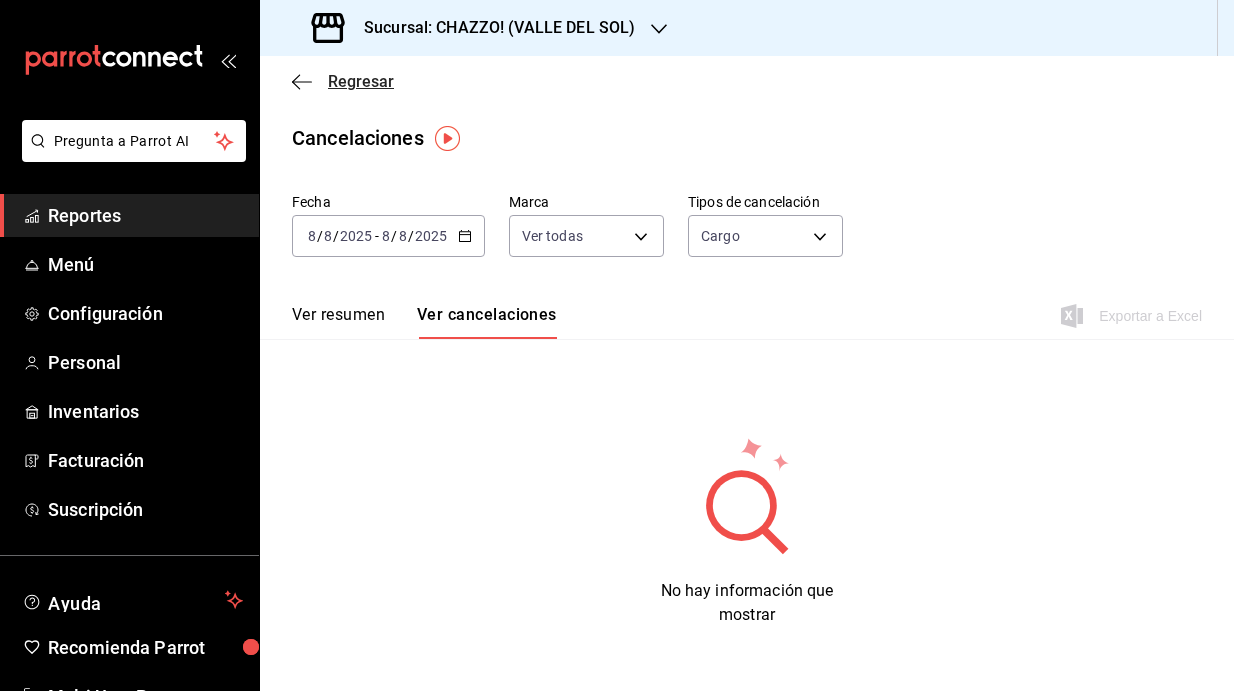 click 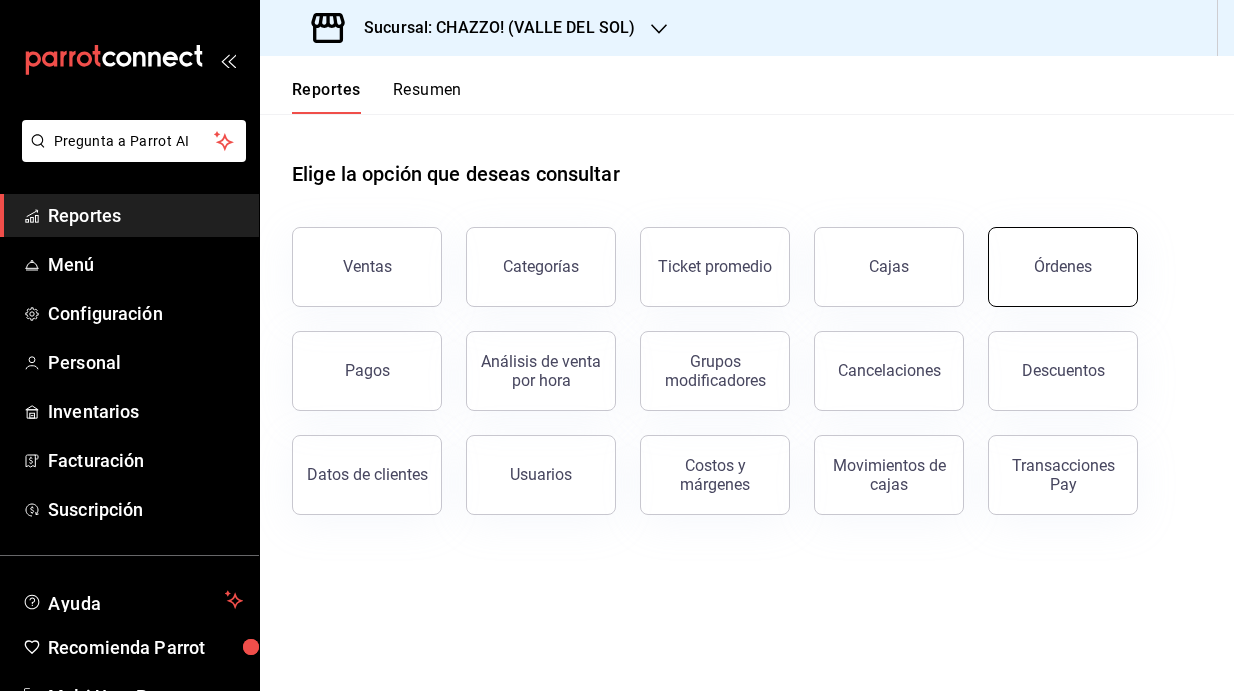 click on "Órdenes" at bounding box center (1063, 267) 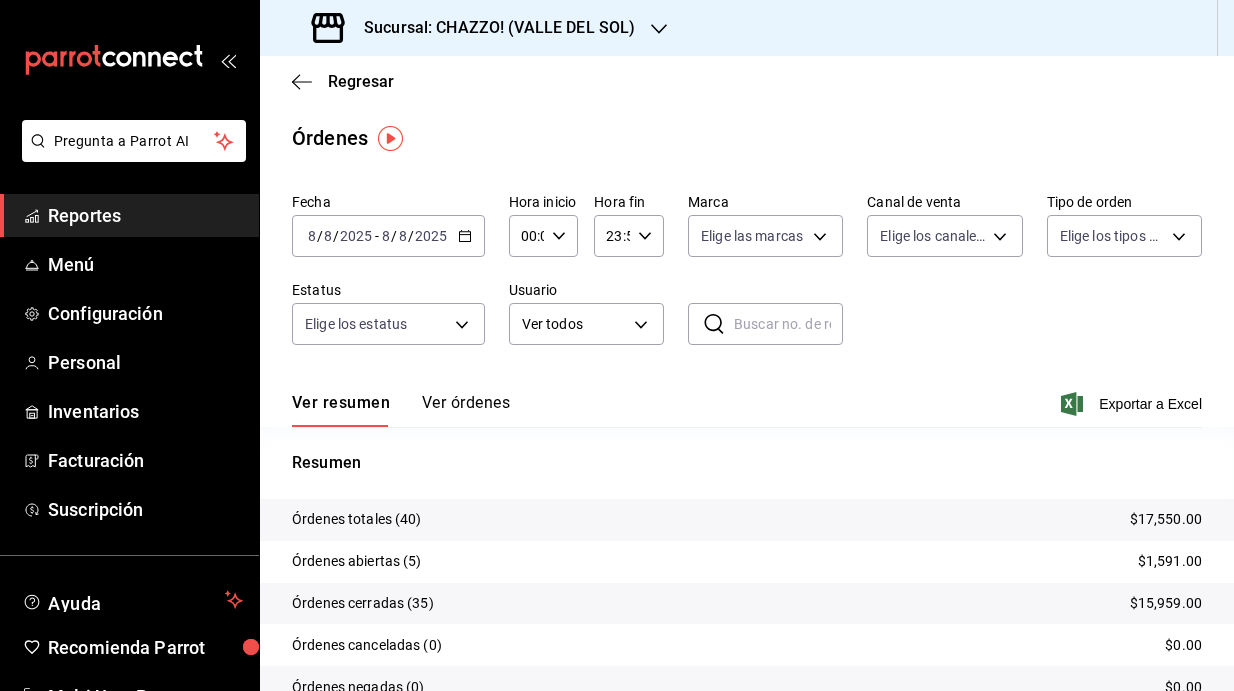 click on "Ver órdenes" at bounding box center (466, 410) 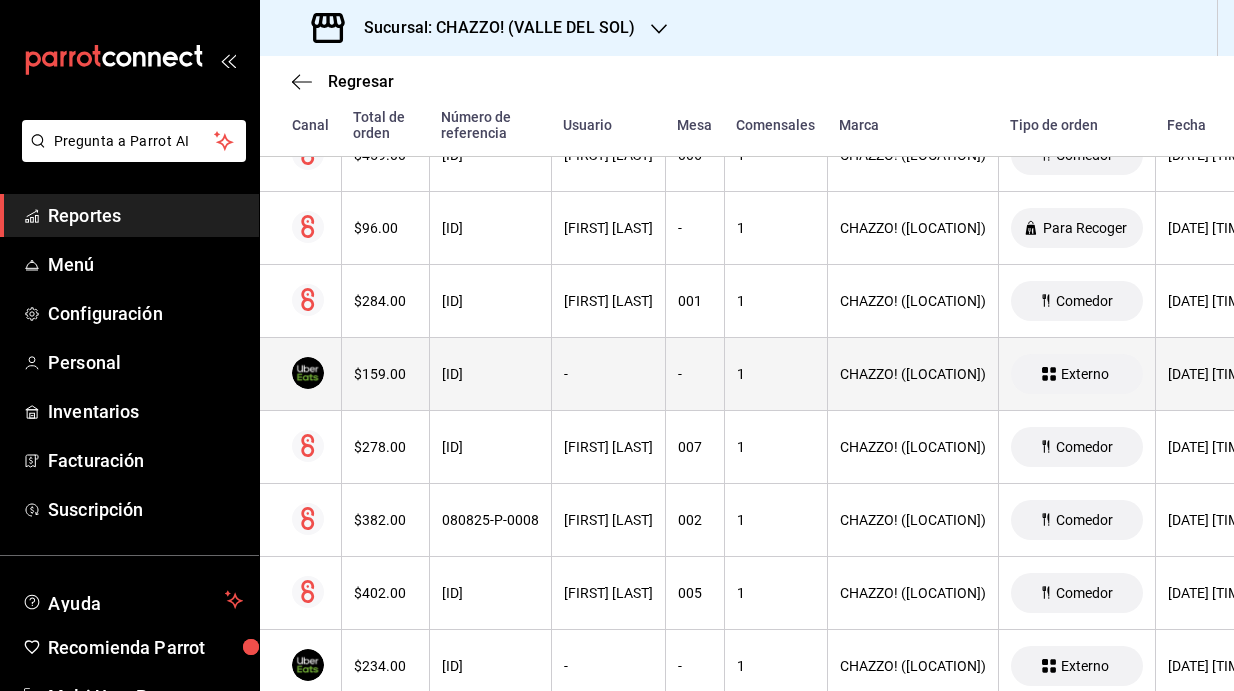 scroll, scrollTop: 1653, scrollLeft: 0, axis: vertical 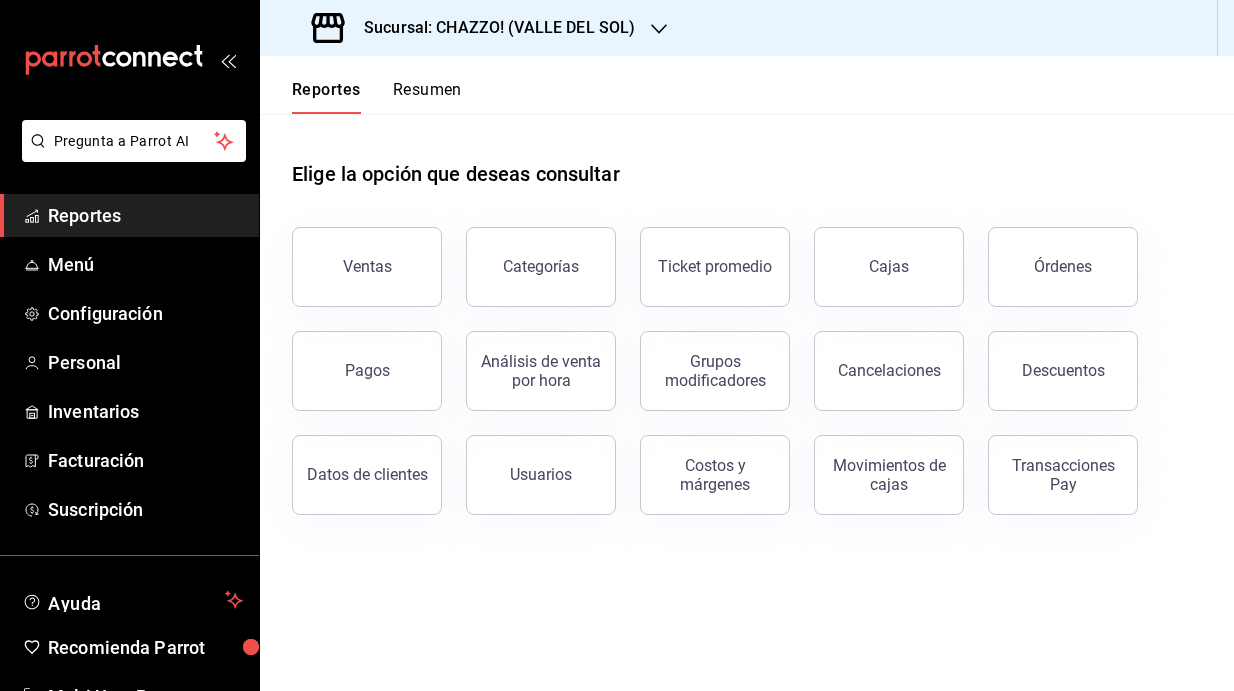 click on "Resumen" at bounding box center (427, 97) 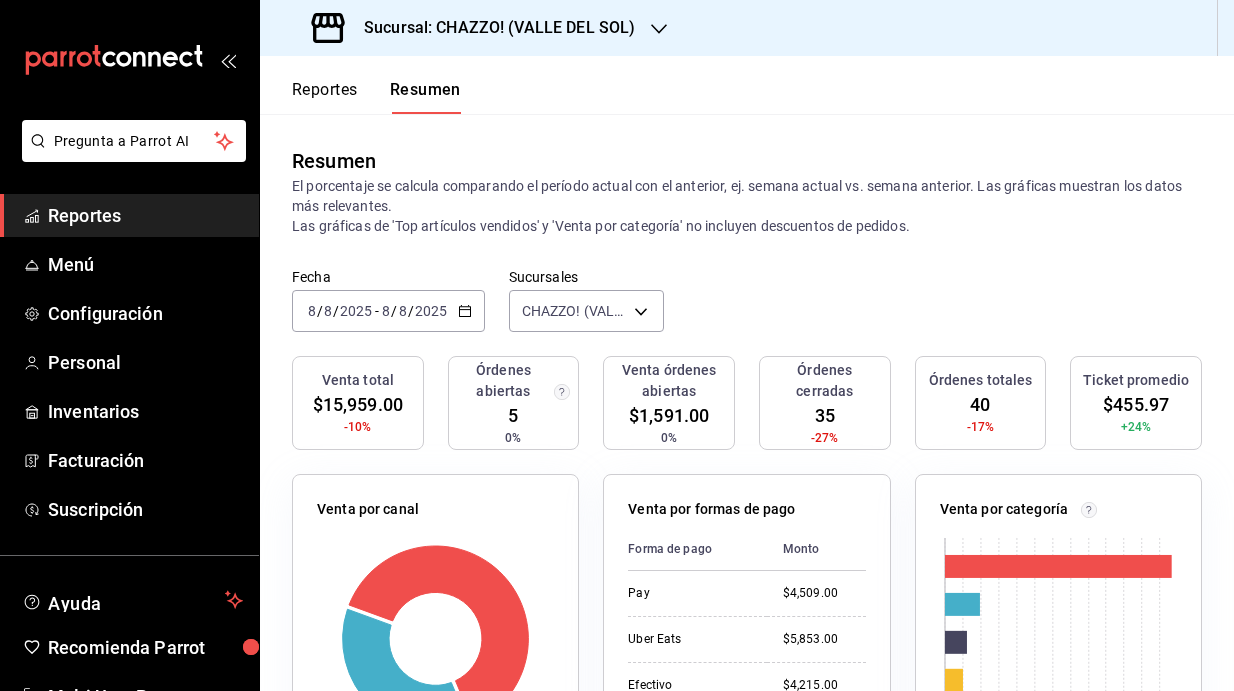 click on "Sucursal: CHAZZO! (VALLE DEL SOL)" at bounding box center [491, 28] 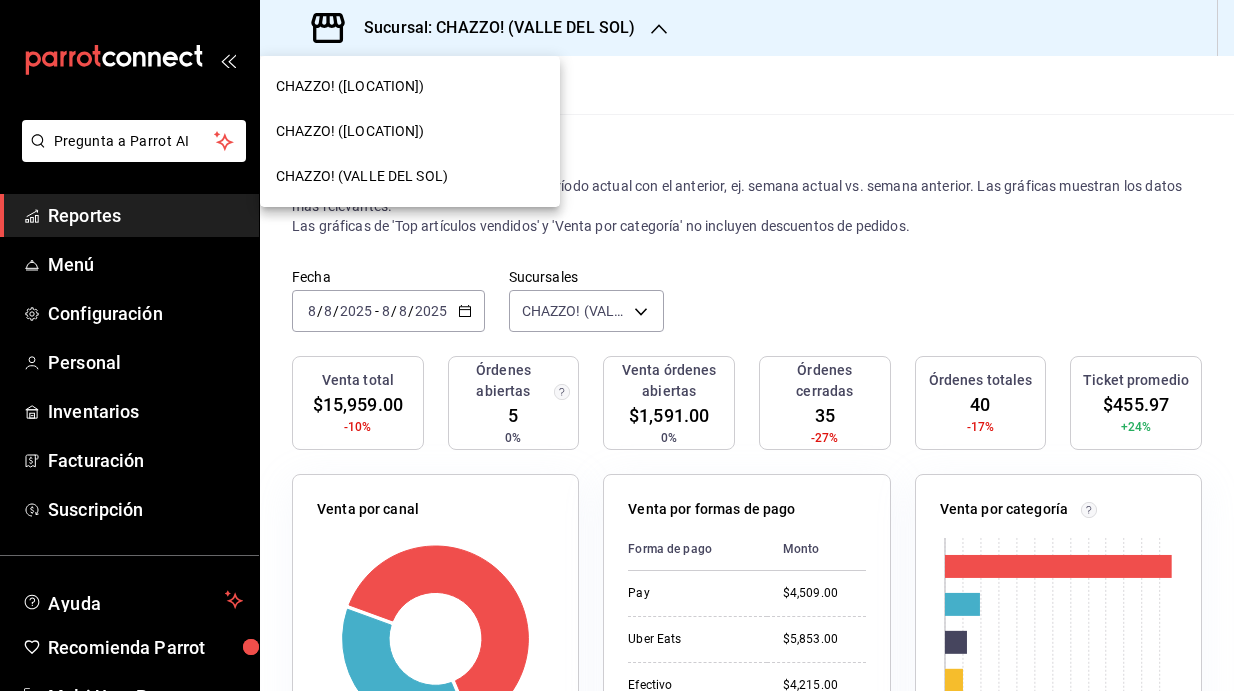click on "CHAZZO! (VICENTE GUERRERO)" at bounding box center (350, 131) 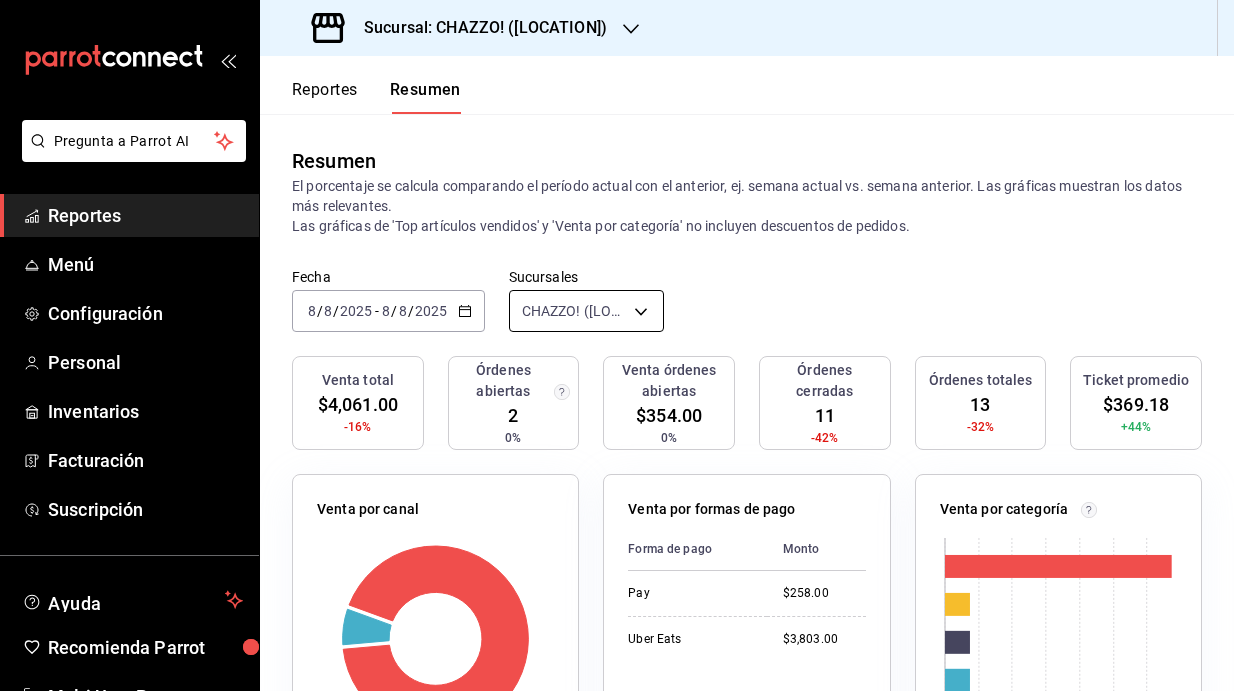 click on "Pregunta a Parrot AI Reportes   Menú   Configuración   Personal   Inventarios   Facturación   Suscripción   Ayuda Recomienda Parrot   Multi User Parrot   Sugerir nueva función   Sucursal: CHAZZO! (VICENTE GUERRERO) Reportes Resumen Resumen El porcentaje se calcula comparando el período actual con el anterior, ej. semana actual vs. semana anterior. Las gráficas muestran los datos más relevantes.  Las gráficas de 'Top artículos vendidos' y 'Venta por categoría' no incluyen descuentos de pedidos. Fecha 2025-08-08 8 / 8 / 2025 - 2025-08-08 8 / 8 / 2025 Sucursales CHAZZO! (VICENTE GUERRERO) [object Object] Venta total $4,061.00 -16% Órdenes abiertas 2 0% Venta órdenes abiertas $354.00 0% Órdenes cerradas 11 -42% Órdenes totales 13 -32% Ticket promedio $369.18 +44% Venta por canal Canal Porcentaje Monto Uber Eats 93.65% $3,803.00 Sucursal 6.35% $258.00 Venta por formas de pago Forma de pago Monto Pay $258.00 Uber Eats $3,803.00 Venta por categoría   0 500 1K 1.5K 2K 2.5K 3K Categoría Monto $377.00" at bounding box center [617, 345] 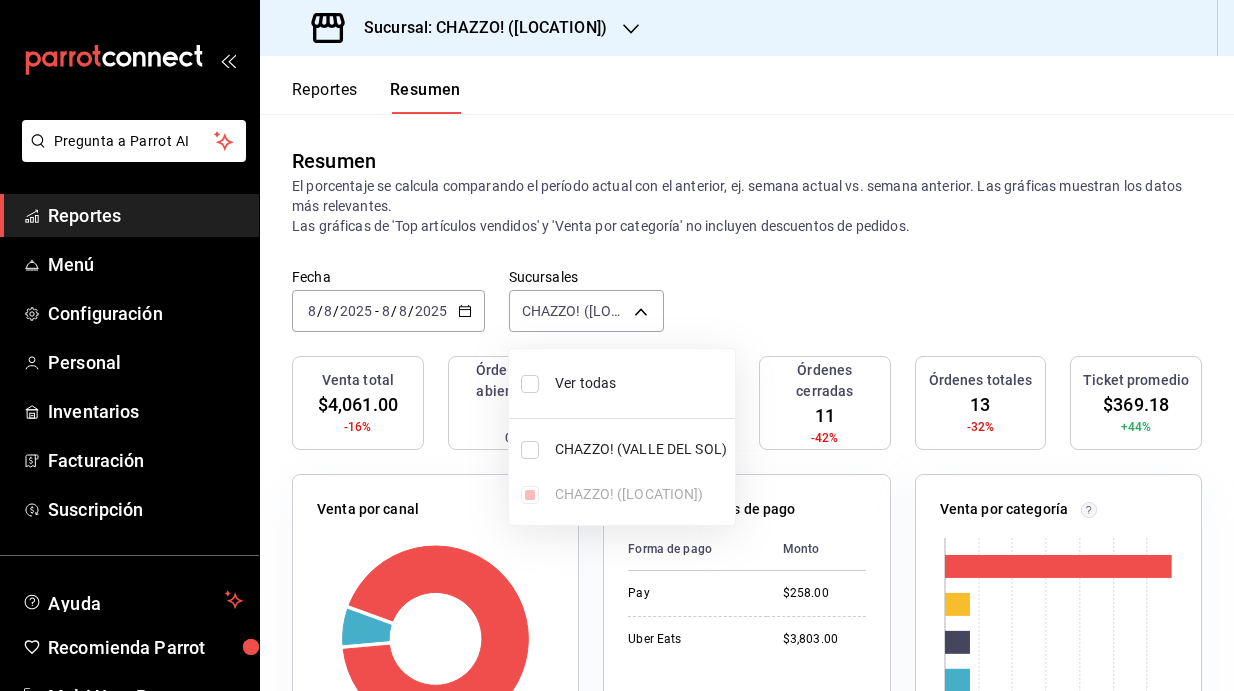 click at bounding box center (530, 384) 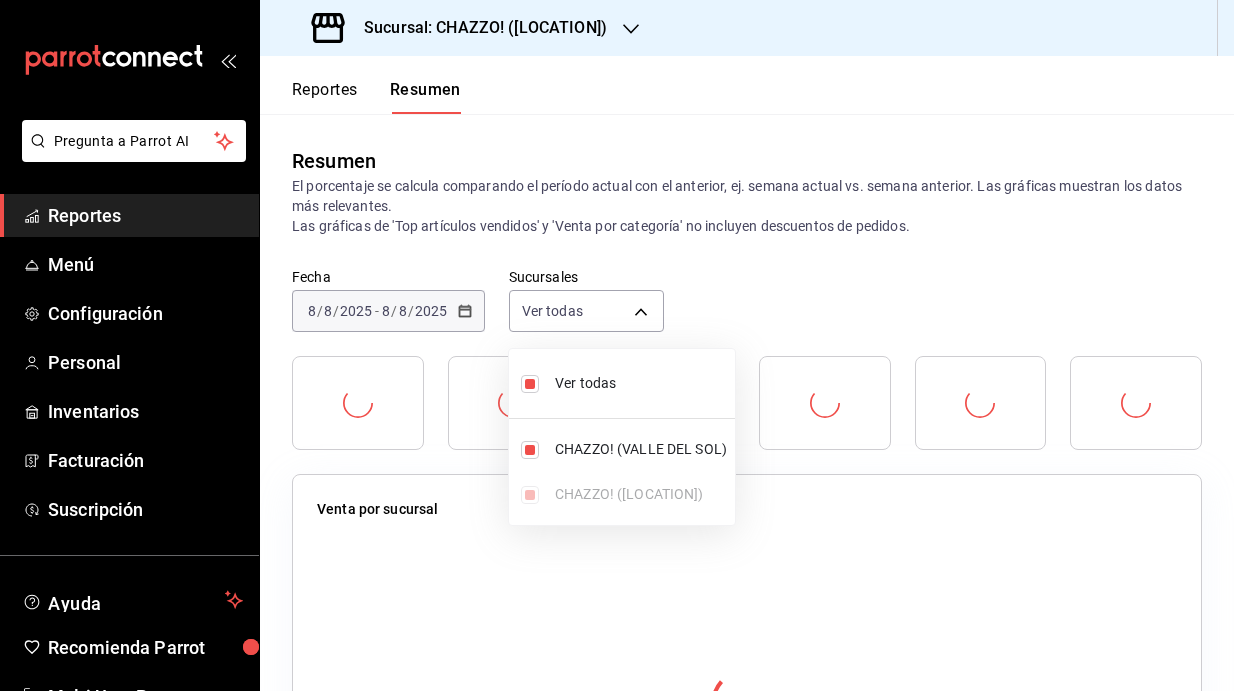 click at bounding box center (617, 345) 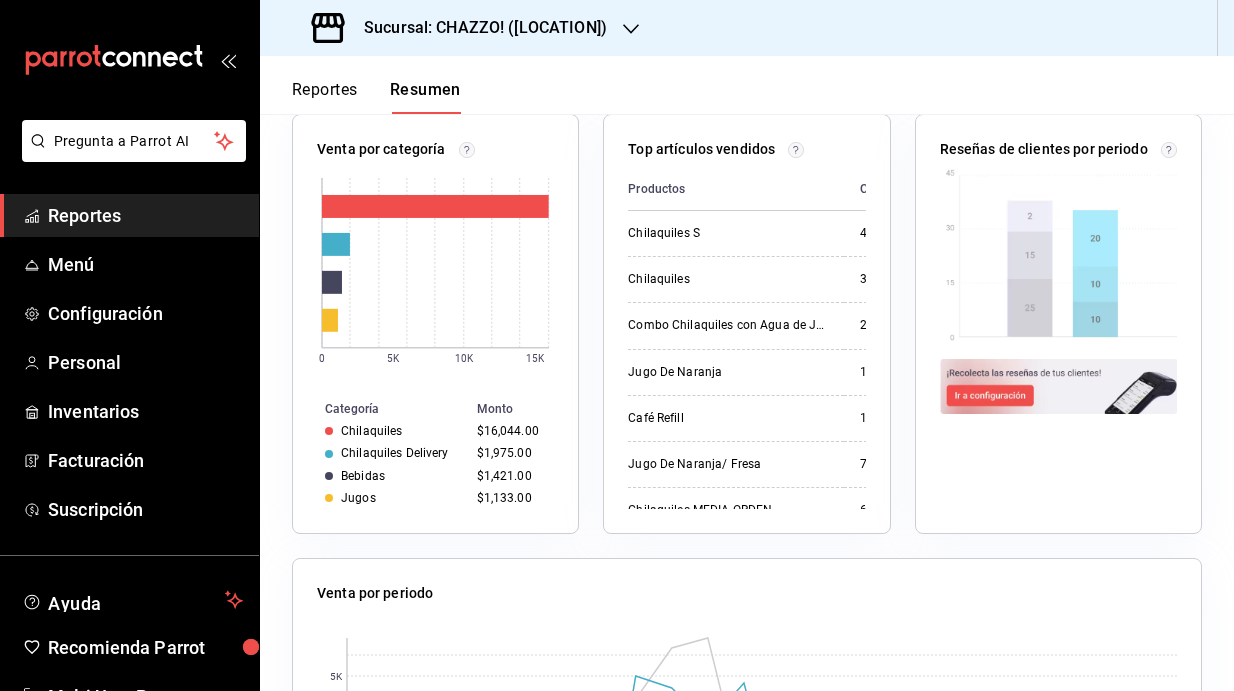 scroll, scrollTop: 1244, scrollLeft: 0, axis: vertical 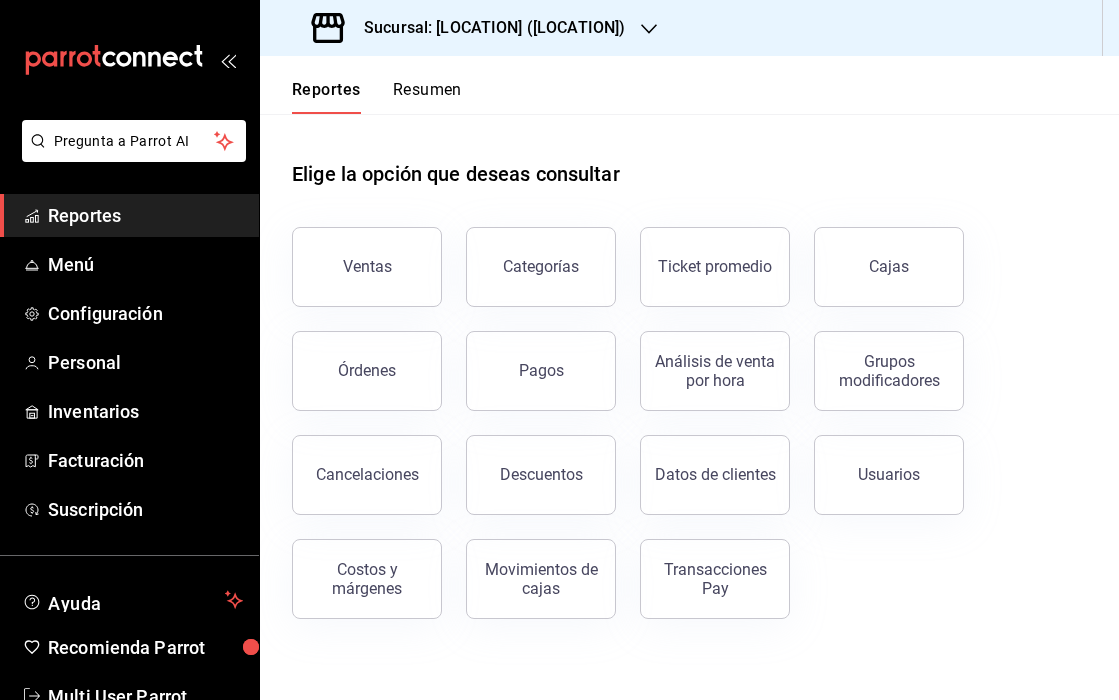 click on "Resumen" at bounding box center [427, 97] 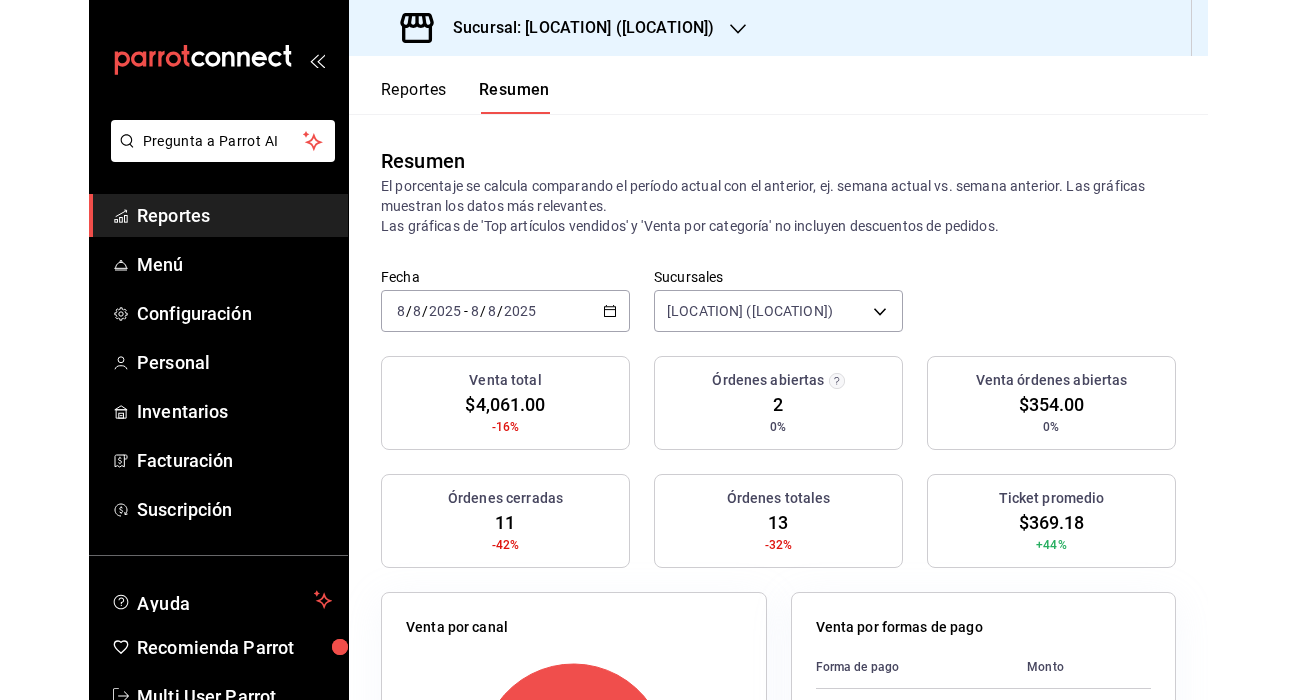 scroll, scrollTop: 0, scrollLeft: 0, axis: both 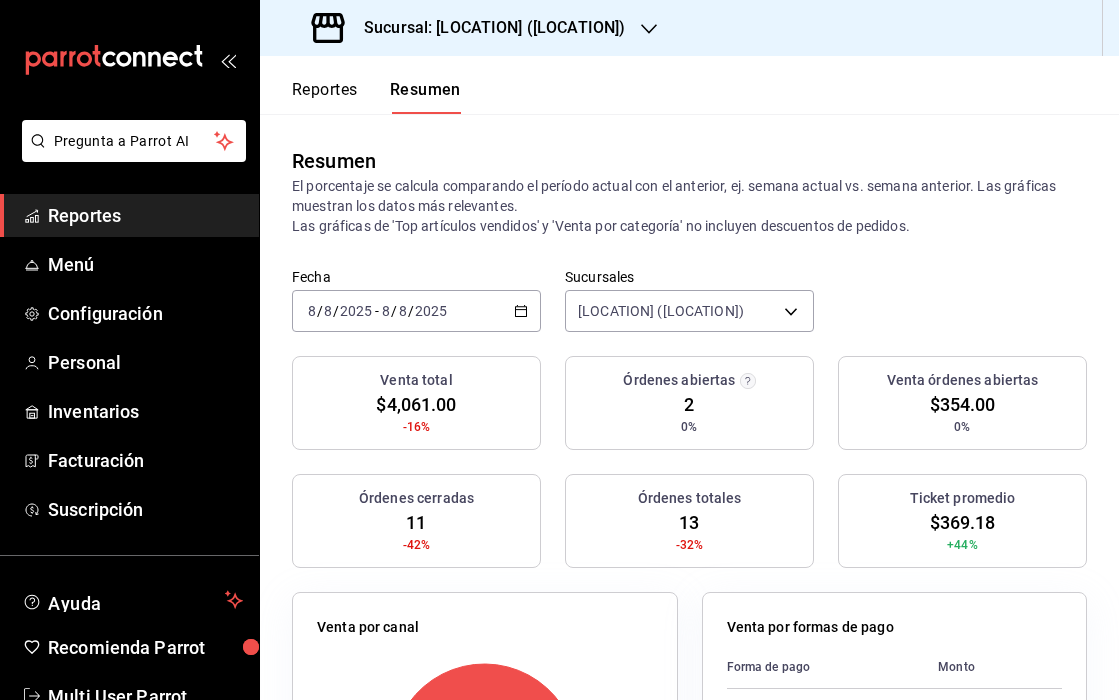 click on "Sucursal: CHAZZO! (VICENTE GUERRERO)" at bounding box center [486, 28] 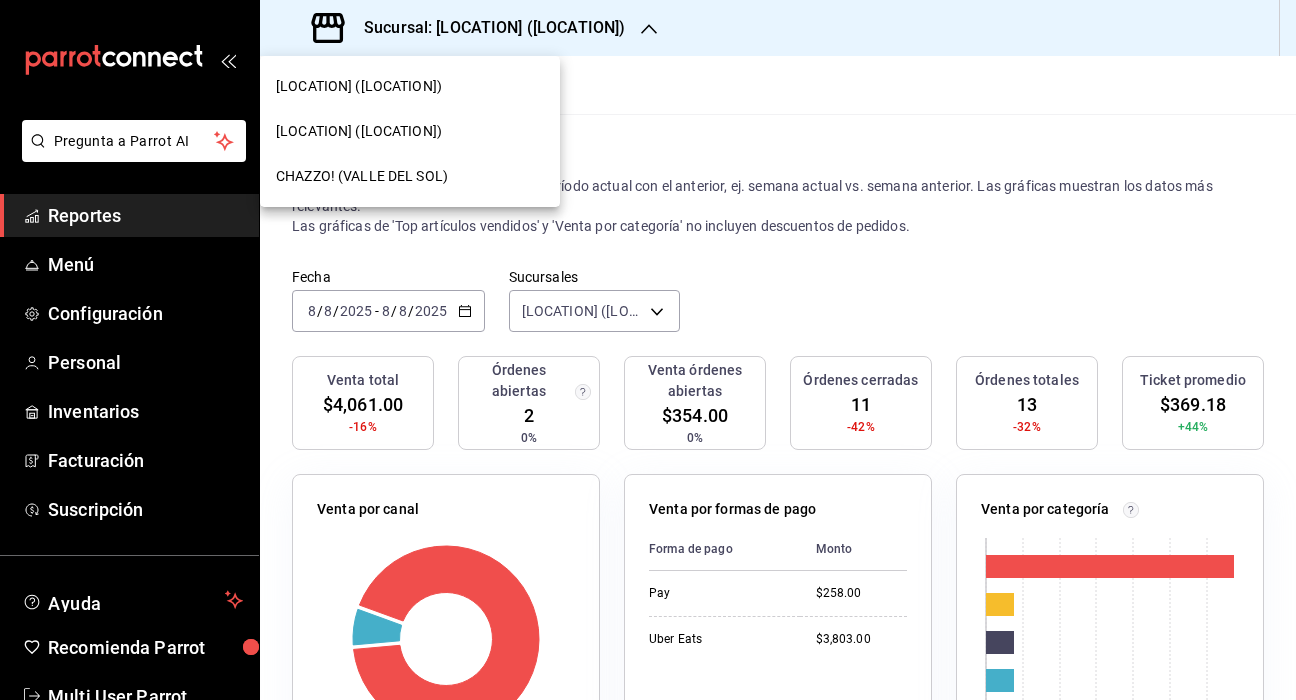 click on "CHAZZO! (VALLE DEL SOL)" at bounding box center (362, 176) 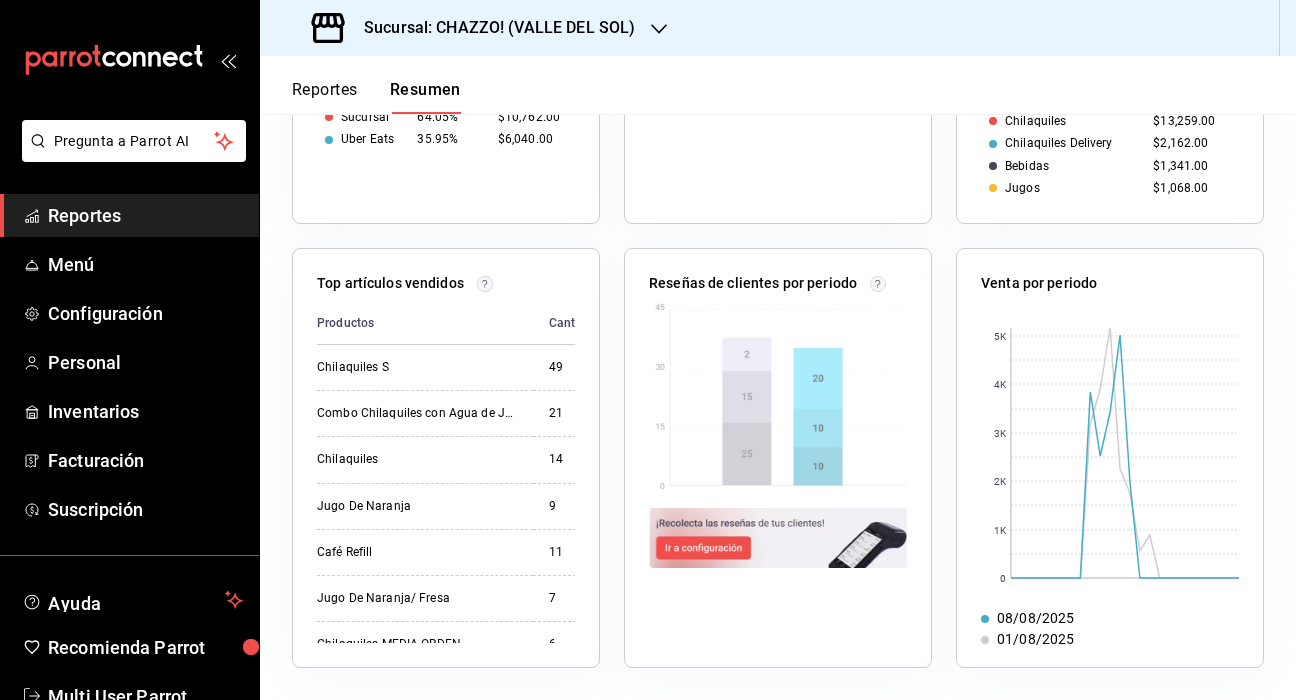 scroll, scrollTop: 670, scrollLeft: 0, axis: vertical 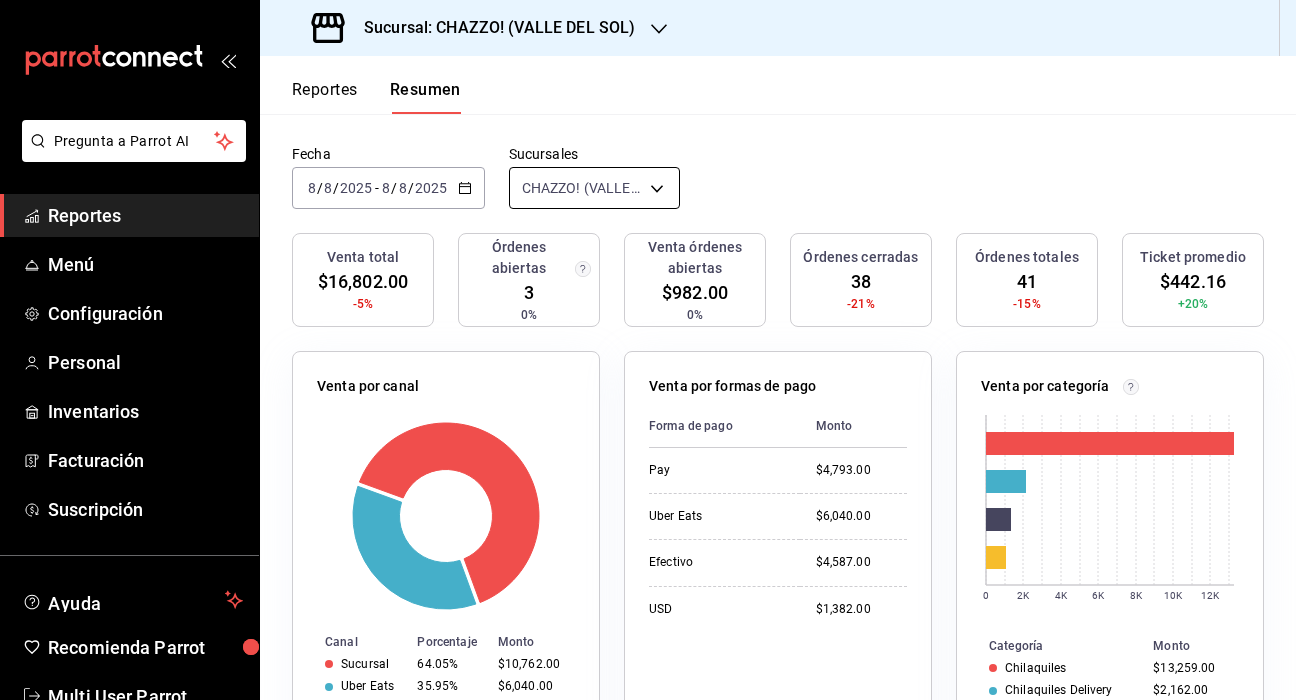 click on "Pregunta a Parrot AI Reportes   Menú   Configuración   Personal   Inventarios   Facturación   Suscripción   Ayuda Recomienda Parrot   Multi User Parrot   Sugerir nueva función   Sucursal: CHAZZO! (VALLE DEL SOL) Reportes Resumen Resumen El porcentaje se calcula comparando el período actual con el anterior, ej. semana actual vs. semana anterior. Las gráficas muestran los datos más relevantes.  Las gráficas de 'Top artículos vendidos' y 'Venta por categoría' no incluyen descuentos de pedidos. Fecha 2025-08-08 8 / 8 / 2025 - 2025-08-08 8 / 8 / 2025 Sucursales CHAZZO! (VALLE DEL SOL) [object Object] Venta total $16,802.00 -5% Órdenes abiertas 3 0% Venta órdenes abiertas $982.00 0% Órdenes cerradas 38 -21% Órdenes totales 41 -15% Ticket promedio $442.16 +20% Venta por canal Canal Porcentaje Monto Sucursal 64.05% $10,762.00 Uber Eats 35.95% $6,040.00 Venta por formas de pago Forma de pago Monto Pay $4,793.00 Uber Eats $6,040.00 Efectivo $4,587.00 USD $1,382.00 Venta por categoría   0 2K 4K 6K 8K 10K" at bounding box center (648, 350) 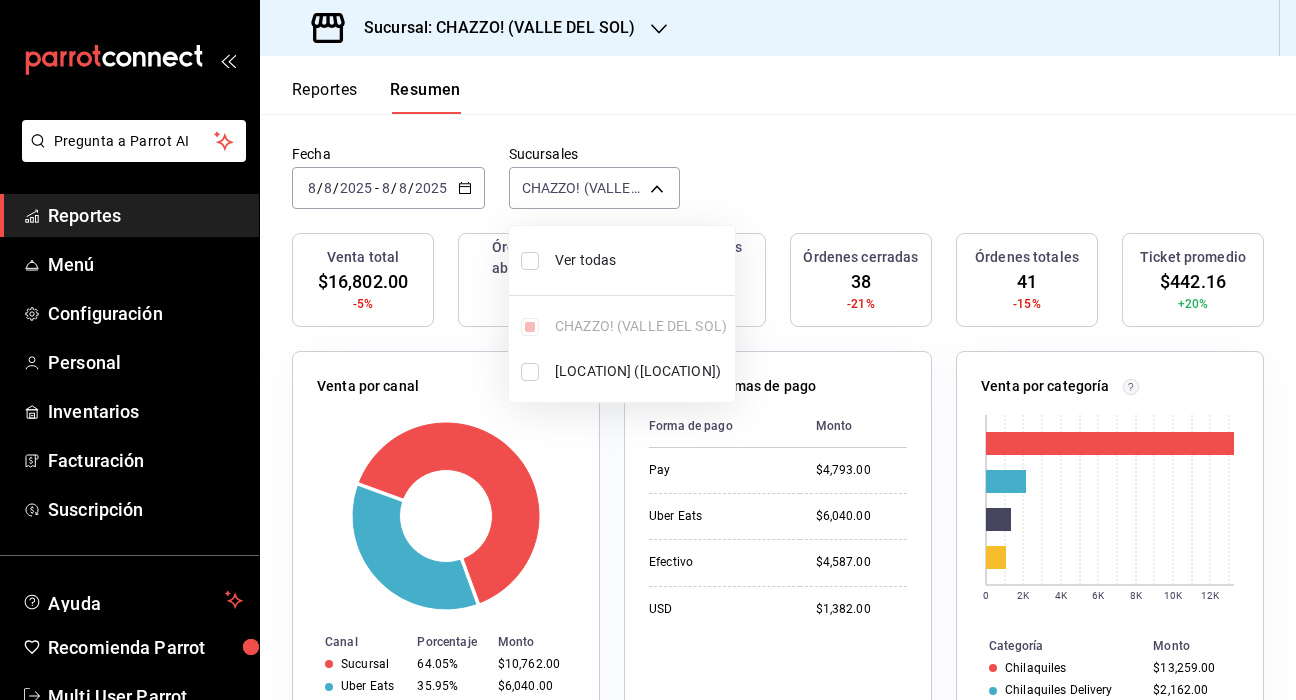 click at bounding box center [530, 261] 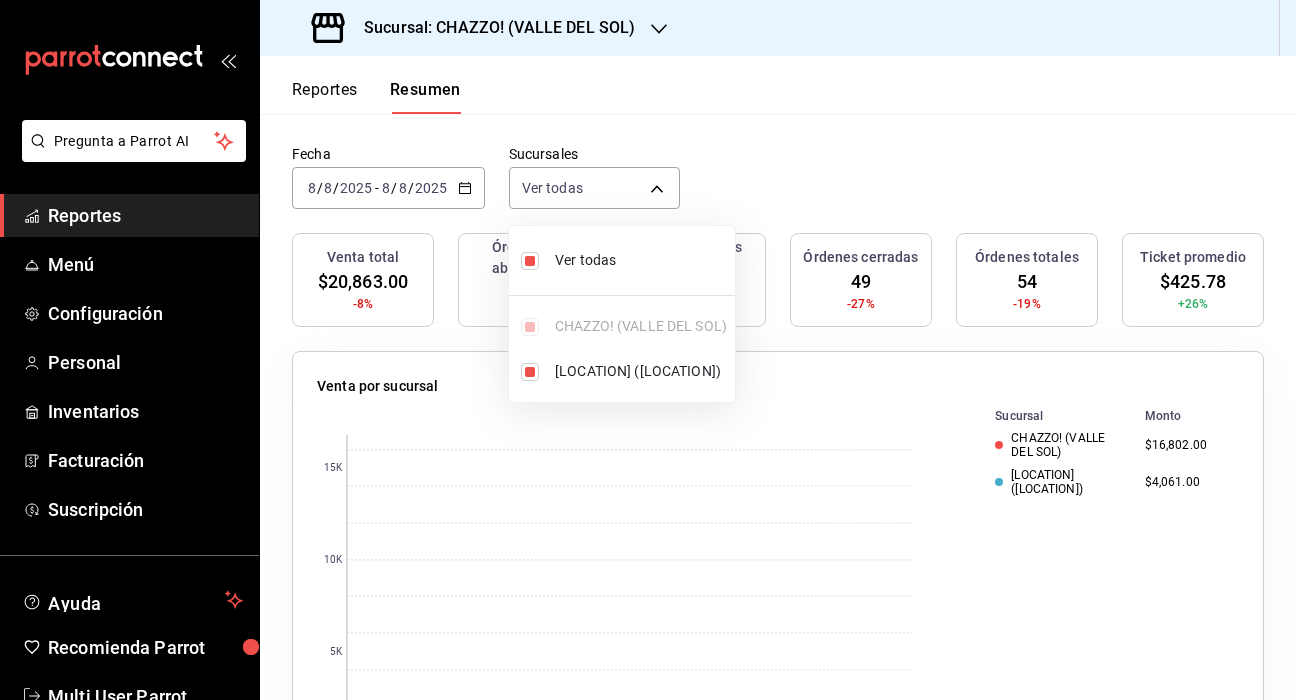 click at bounding box center (648, 350) 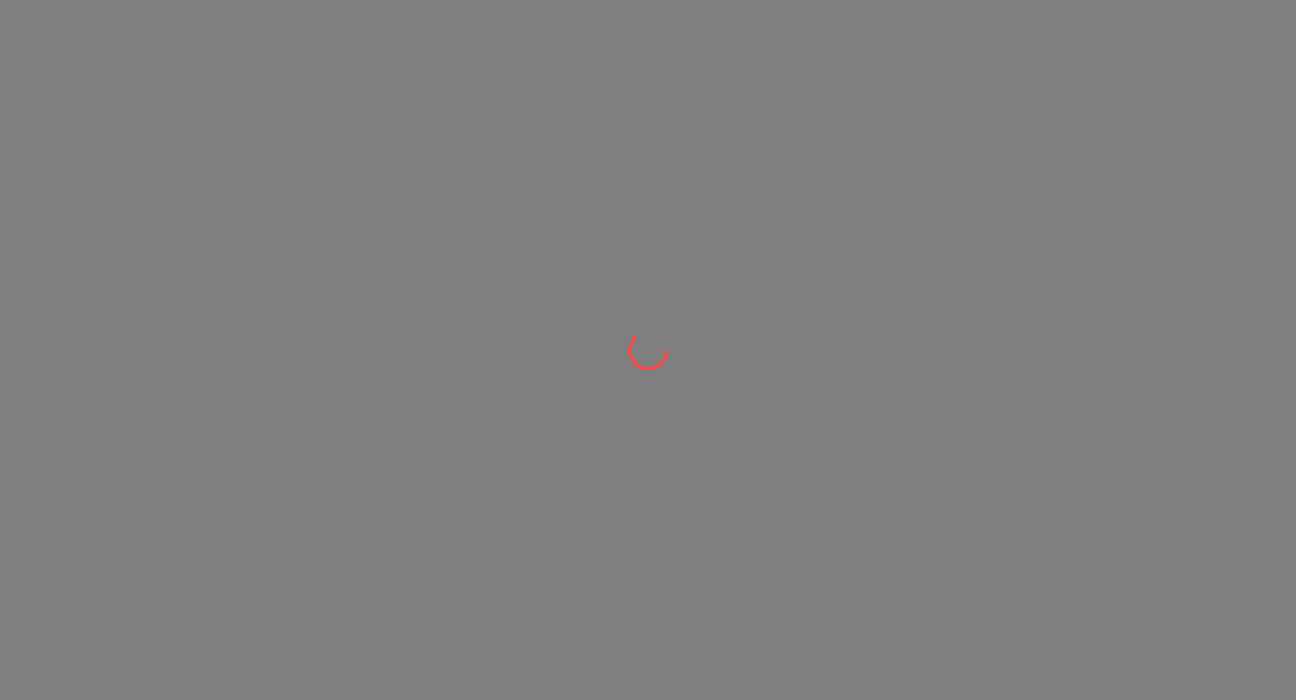 scroll, scrollTop: 0, scrollLeft: 0, axis: both 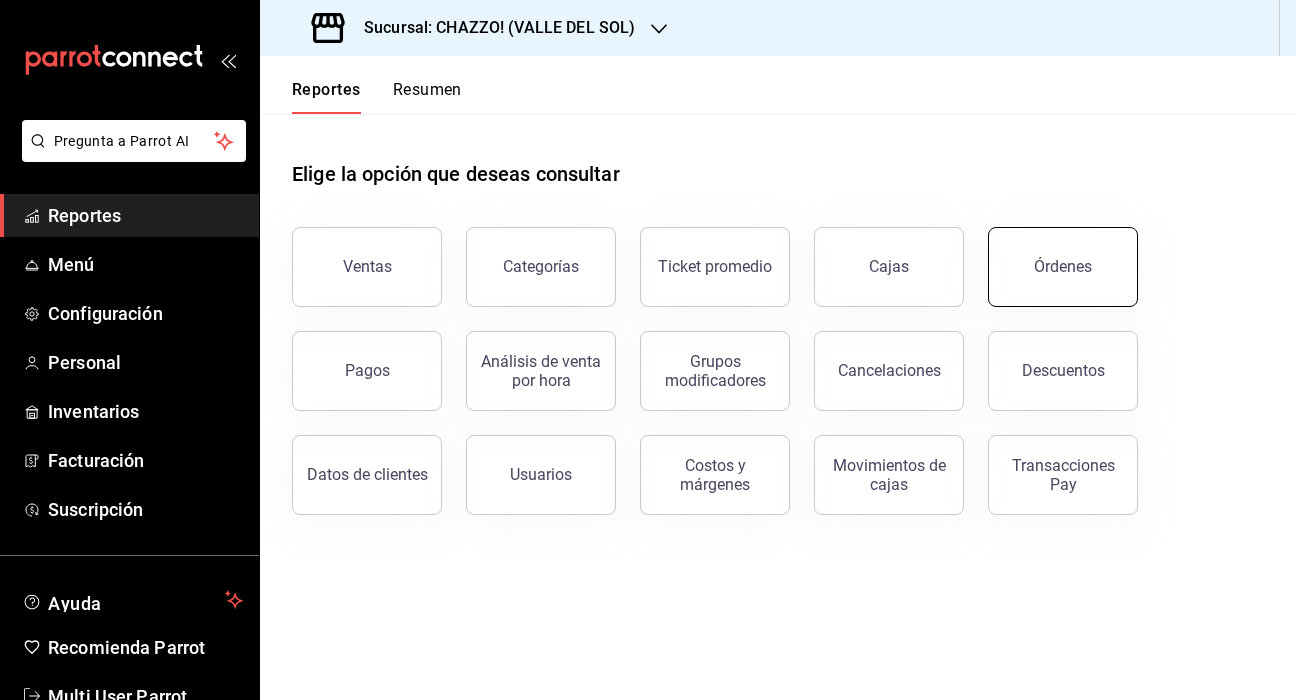 click on "Órdenes" at bounding box center [1063, 267] 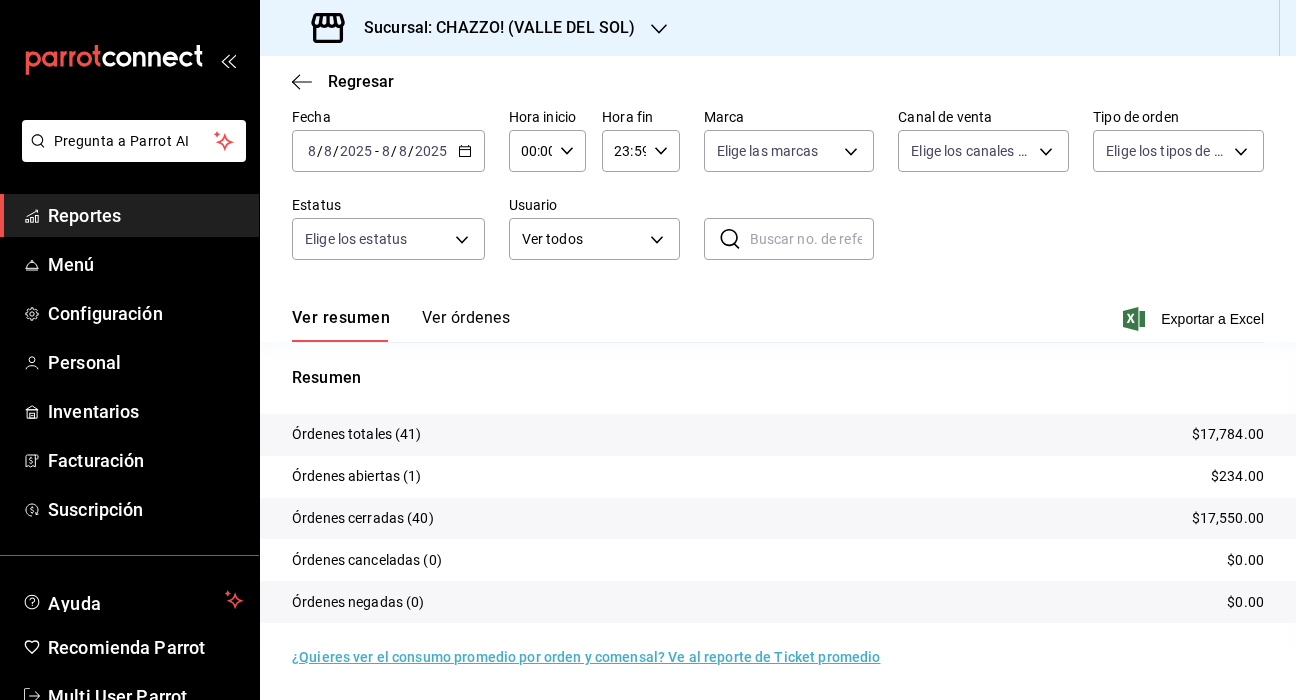 scroll, scrollTop: 85, scrollLeft: 0, axis: vertical 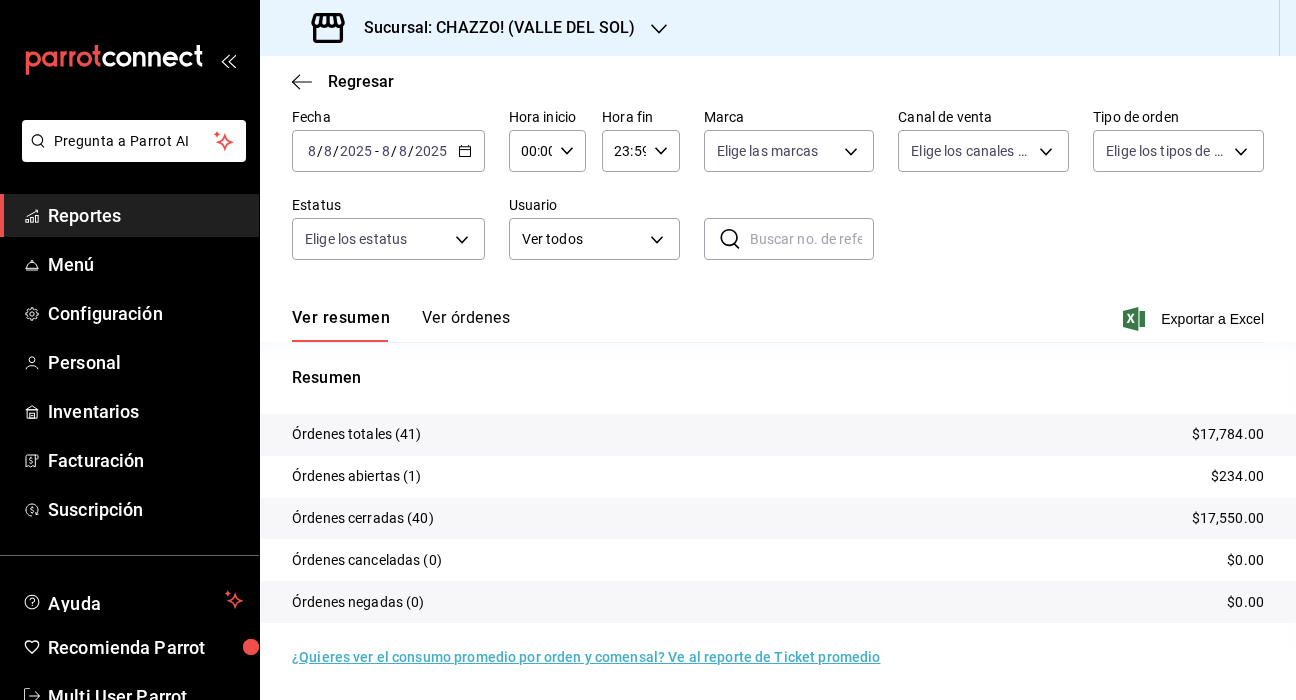 click on "Ver órdenes" at bounding box center [466, 325] 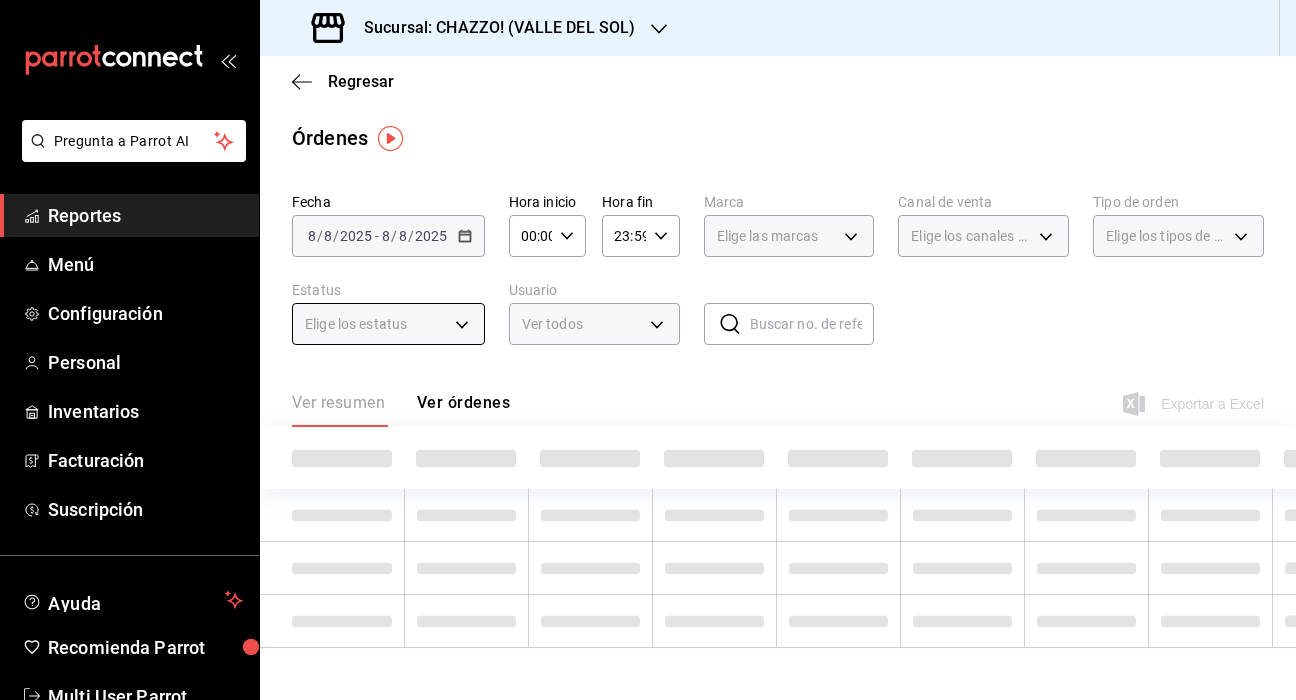 scroll, scrollTop: 0, scrollLeft: 0, axis: both 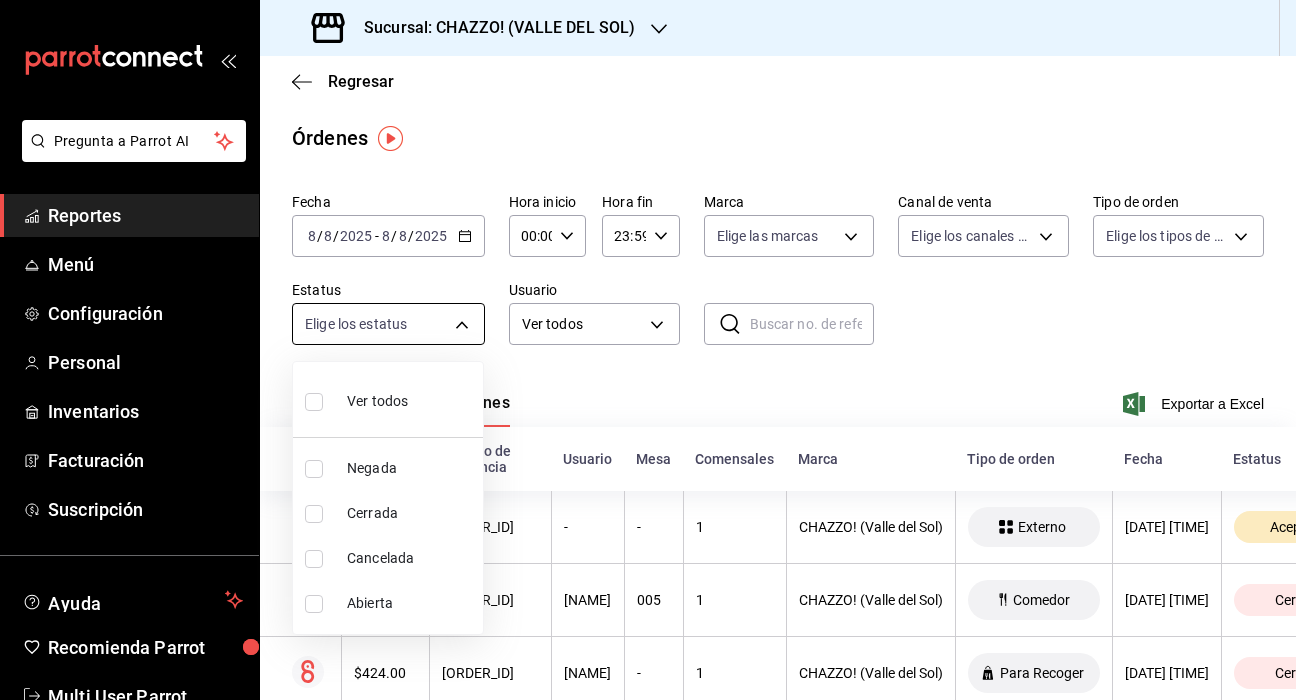 click on "Pregunta a Parrot AI Reportes   Menú   Configuración   Personal   Inventarios   Facturación   Suscripción   Ayuda Recomienda Parrot   Multi User Parrot   Sugerir nueva función   Sucursal: CHAZZO! (VALLE DEL SOL) Regresar Órdenes Fecha [DATE] [DATE] - [DATE] [DATE] Hora inicio 00:00 Hora inicio Hora fin 23:59 Hora fin Marca Elige las marcas Canal de venta Elige los canales de venta Tipo de orden Elige los tipos de orden Estatus Elige los estatus Usuario Ver todos ALL ​ ​ Ver resumen Ver órdenes Exportar a Excel Canal Total de orden Número de referencia Usuario Mesa Comensales Marca Tipo de orden Fecha Estatus $234.00 [ORDER_ID] - - 1 CHAZZO! (Valle del Sol) Externo [DATE] [TIME] Aceptada $372.00 [ORDER_ID] [NAME] 005 1 CHAZZO! (Valle del Sol) Comedor [DATE] [TIME] Cerrada $424.00 [ORDER_ID] [NAME] - 1 CHAZZO! (Valle del Sol) Para Recoger [DATE] [TIME] Cerrada $324.00 [ORDER_ID] [NAME] 002 1 CHAZZO! (Valle del Sol) Comedor 004 1" at bounding box center [648, 350] 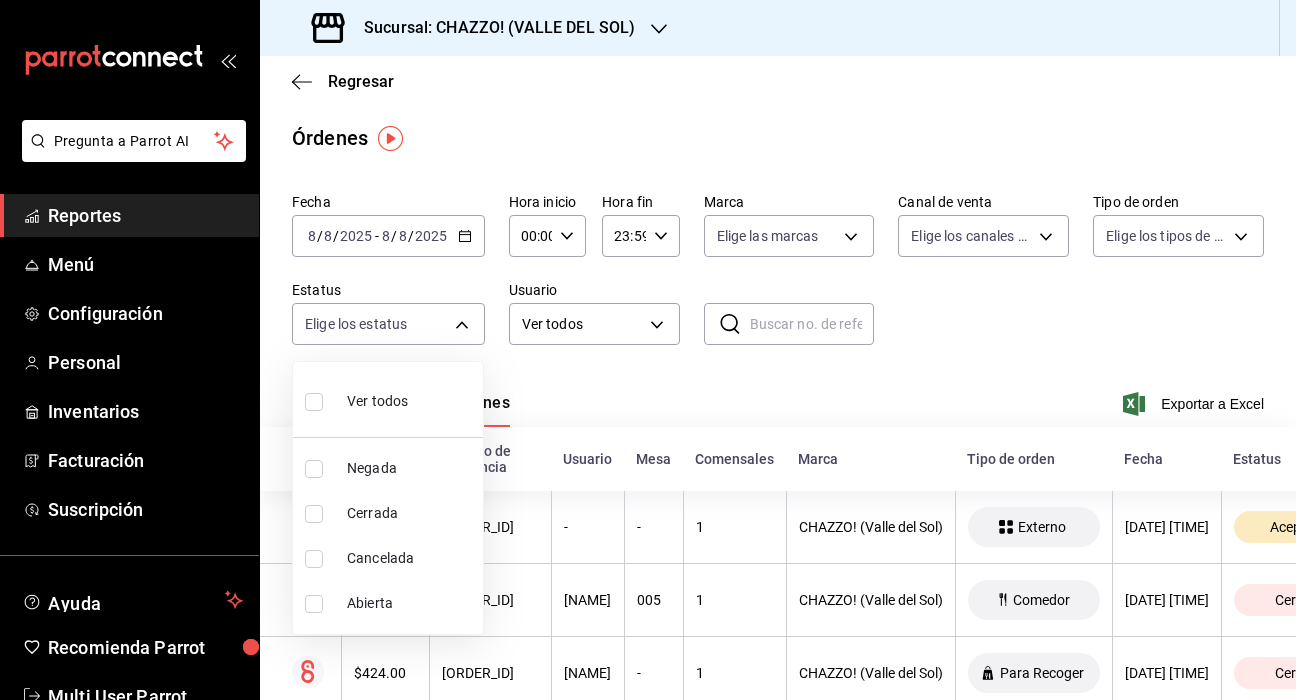 click at bounding box center (648, 350) 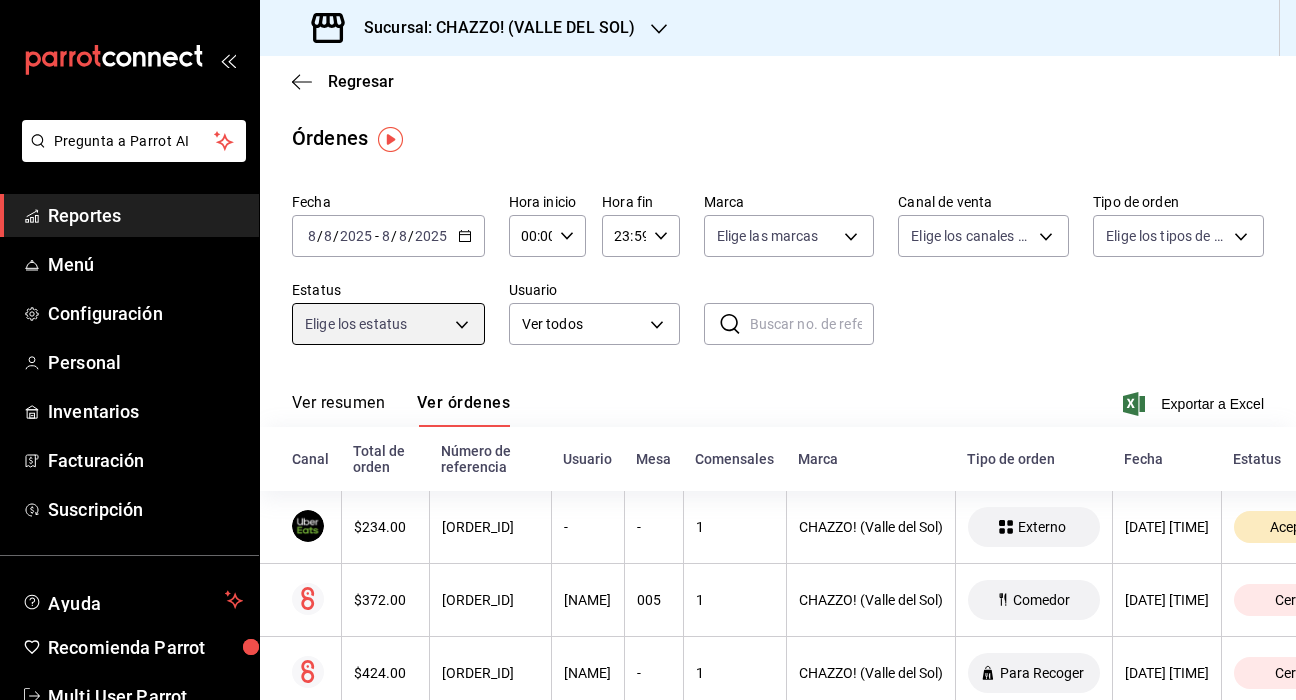 scroll, scrollTop: 0, scrollLeft: 0, axis: both 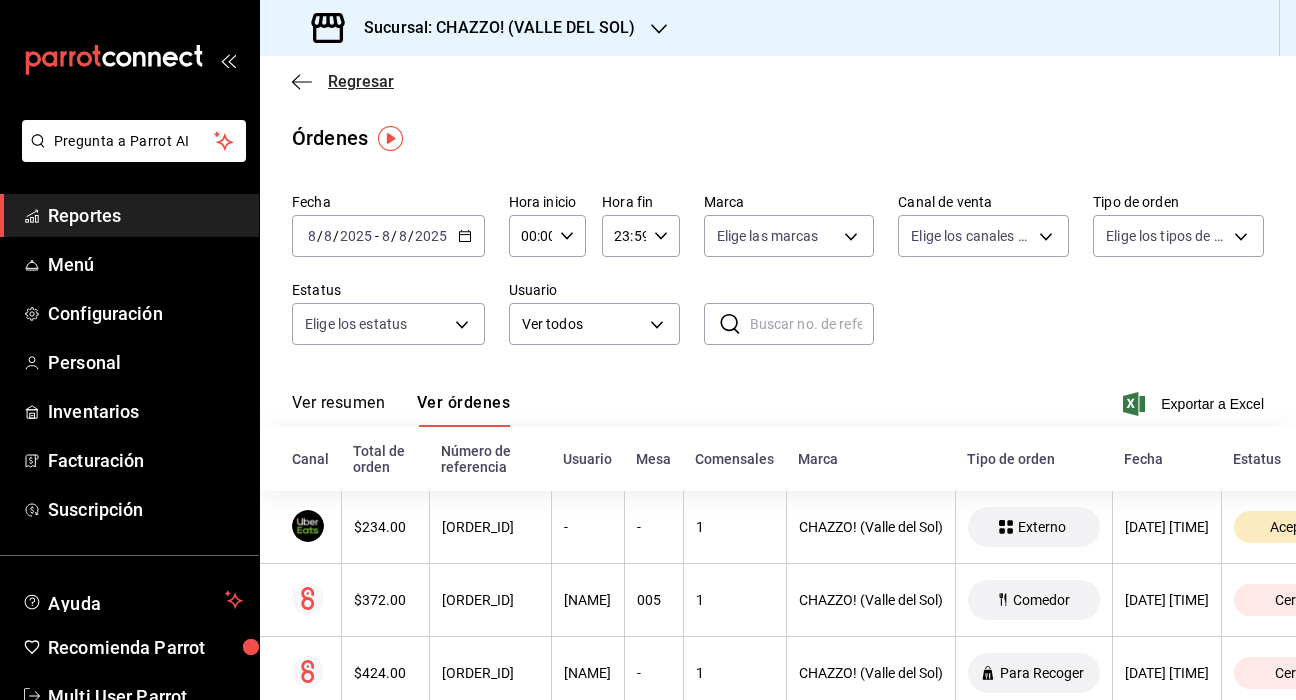 click 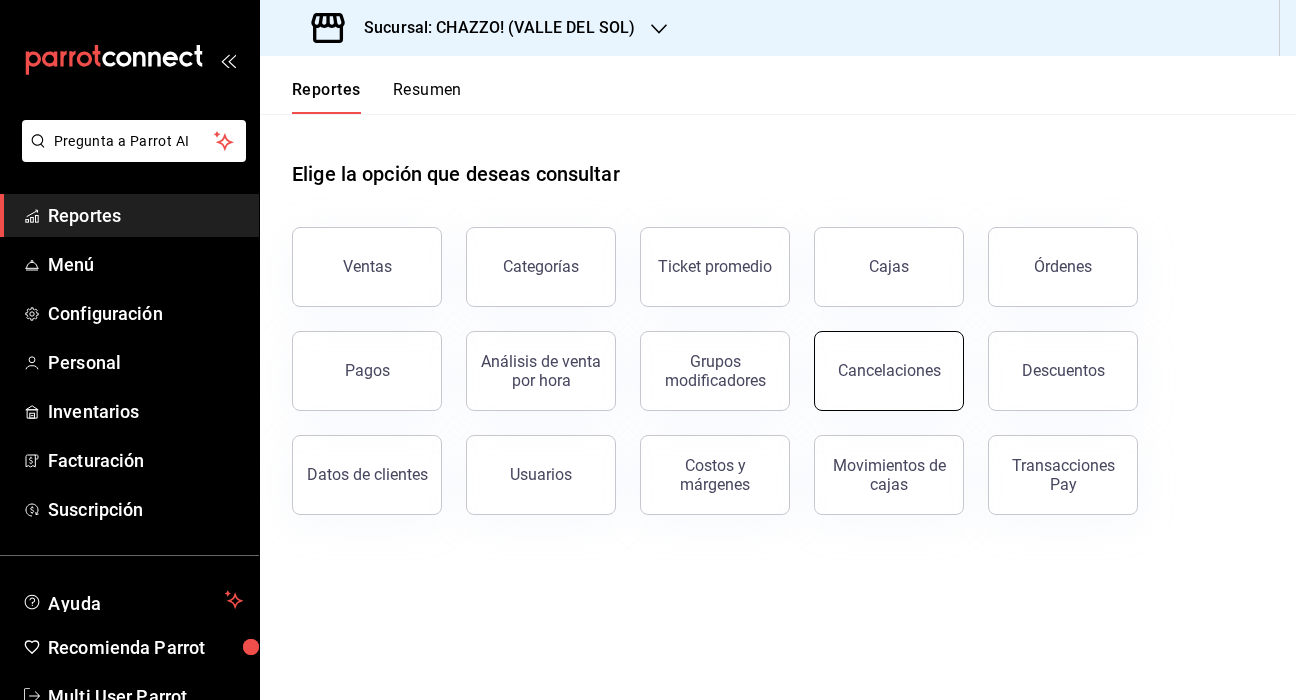 click on "Cancelaciones" at bounding box center (889, 371) 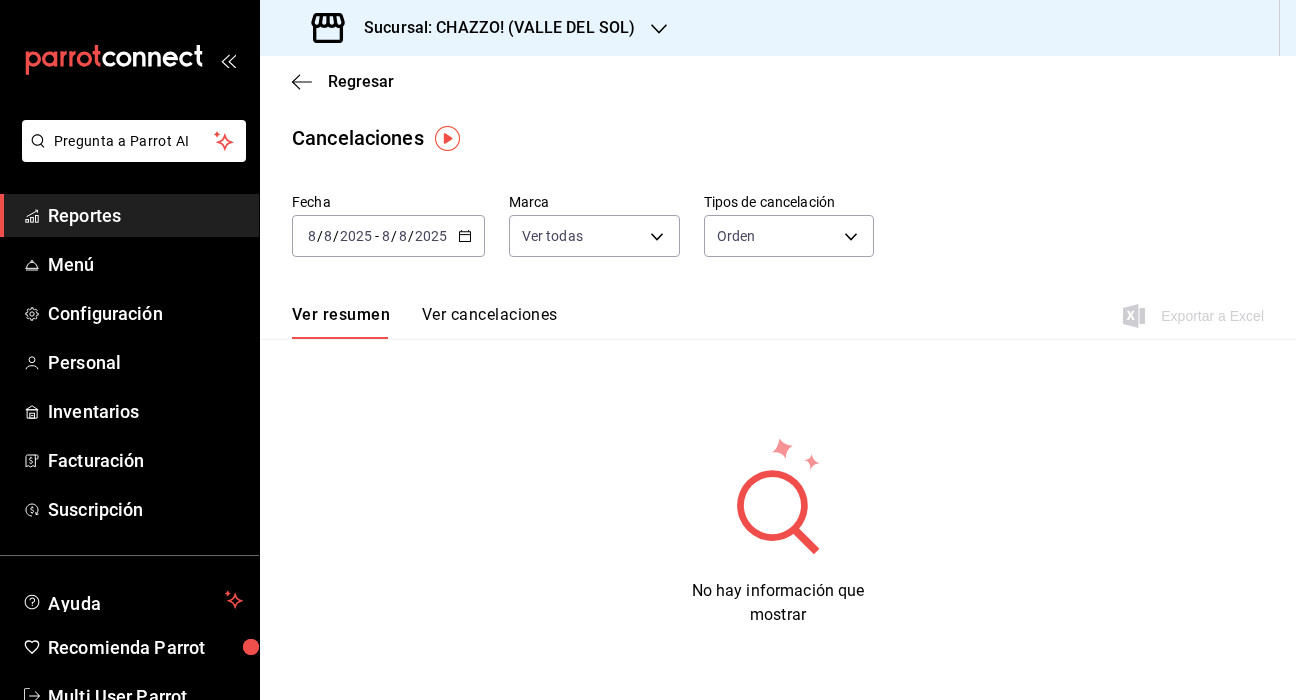 click on "Ver cancelaciones" at bounding box center (490, 322) 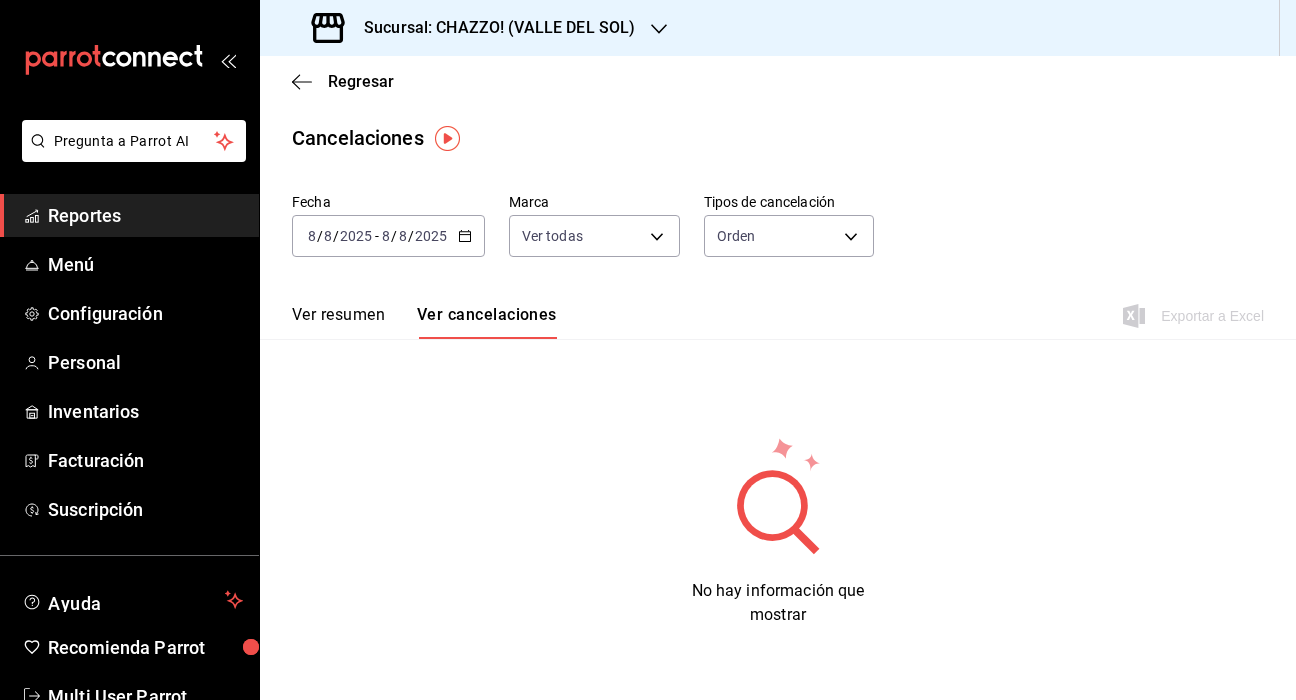 click on "Sucursal: CHAZZO! (VALLE DEL SOL)" at bounding box center [491, 28] 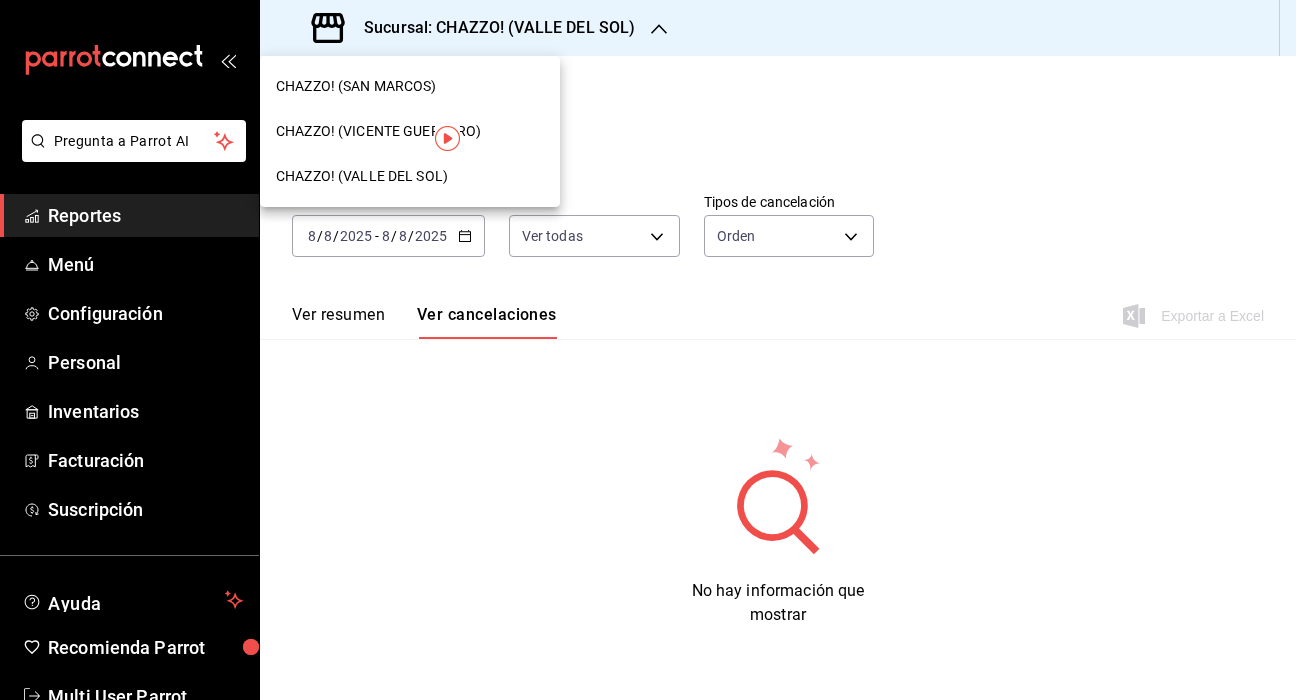 click on "CHAZZO! (VICENTE GUERRERO)" at bounding box center (378, 131) 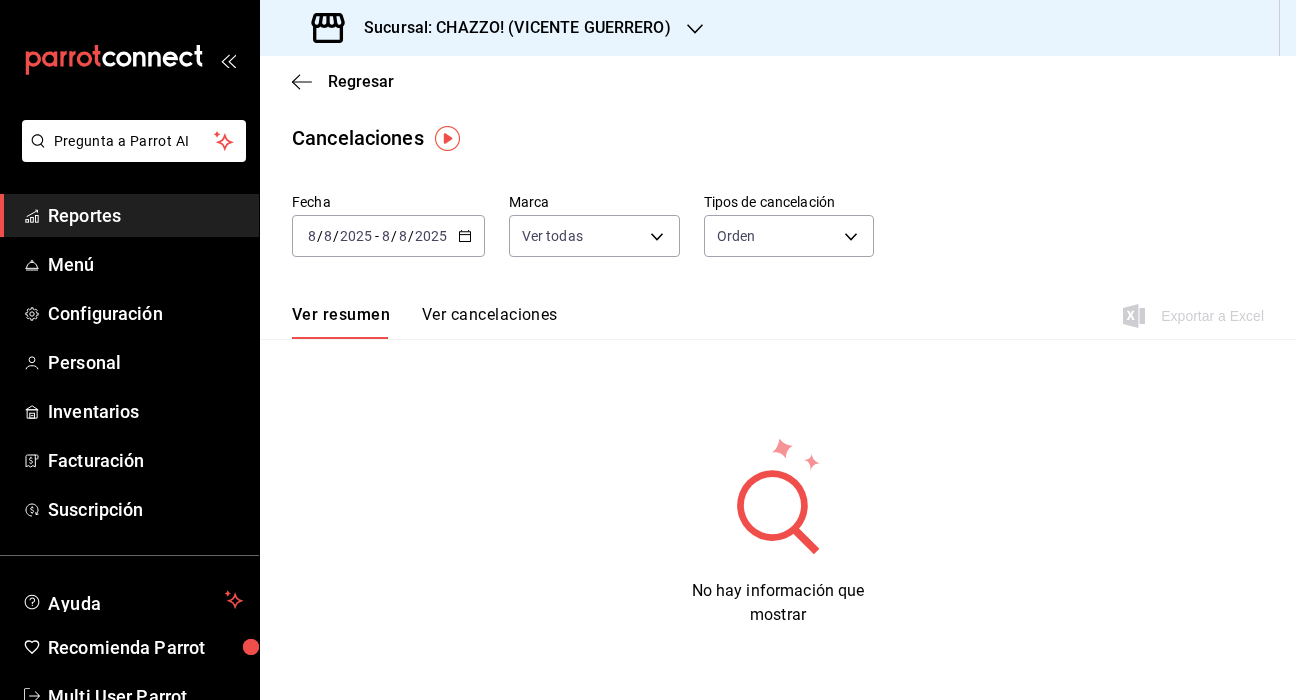 click on "Reportes" at bounding box center [145, 215] 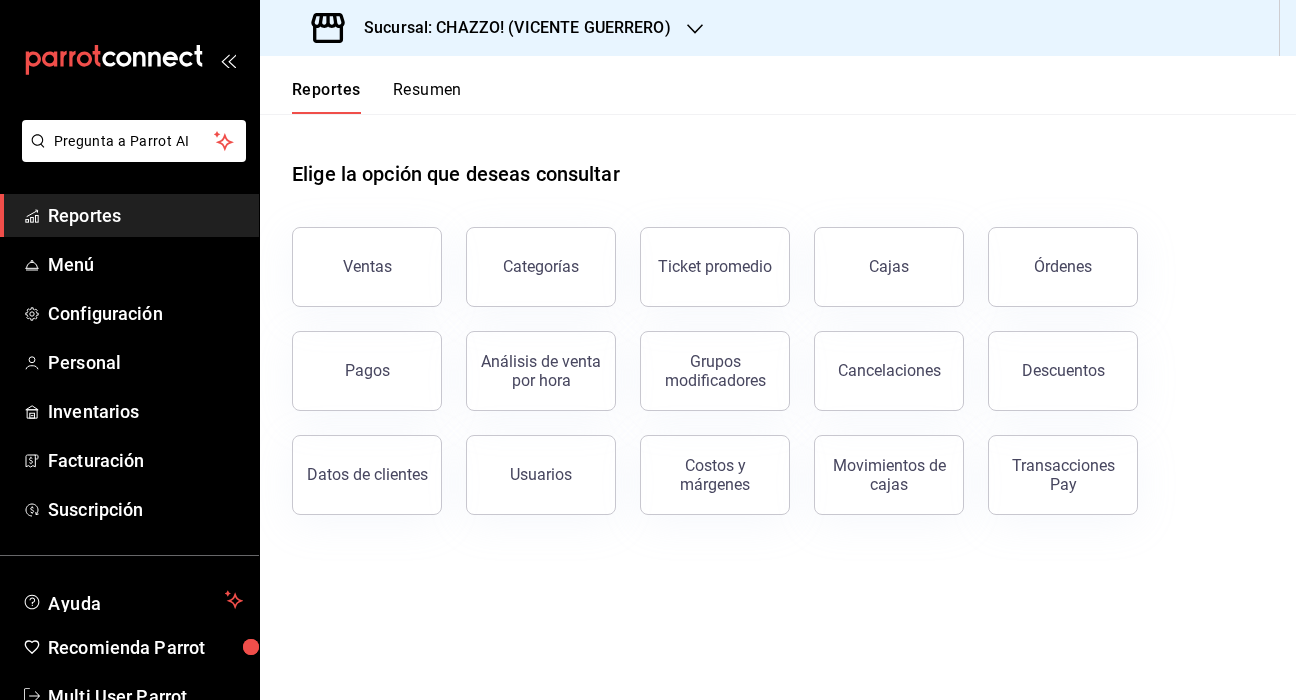 click on "Resumen" at bounding box center (427, 97) 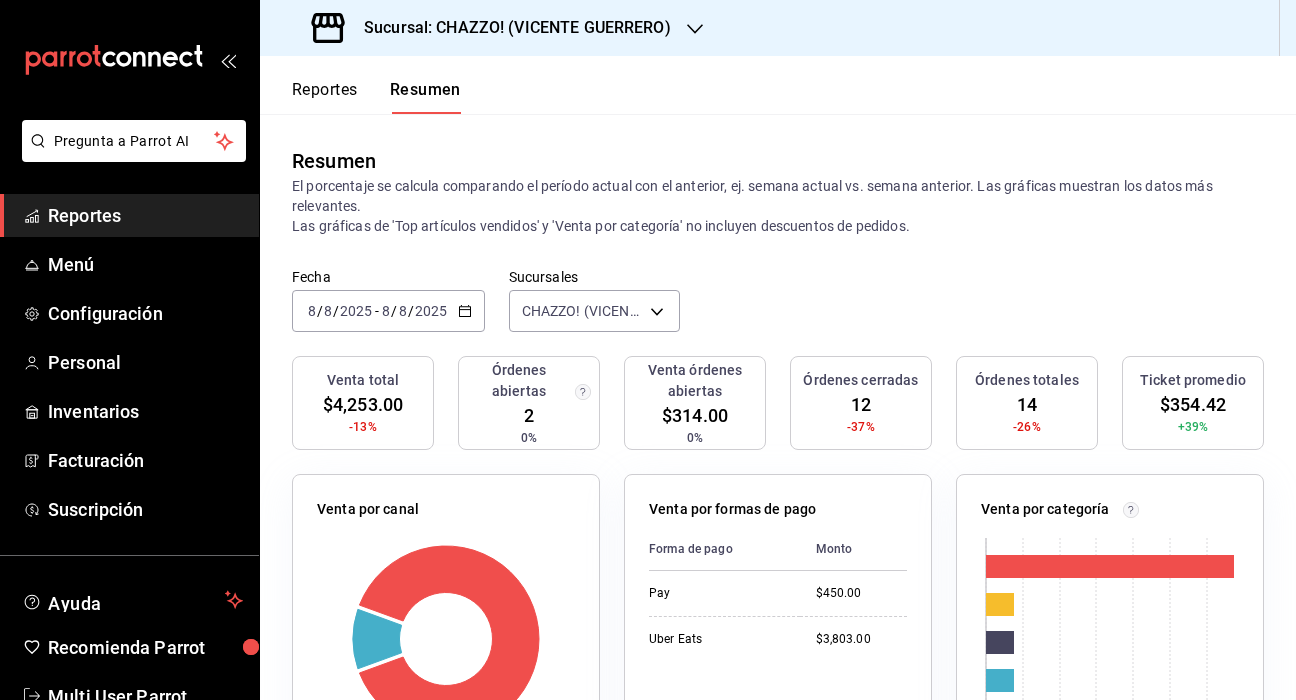 click on "Sucursal: CHAZZO! (VICENTE GUERRERO)" at bounding box center (493, 28) 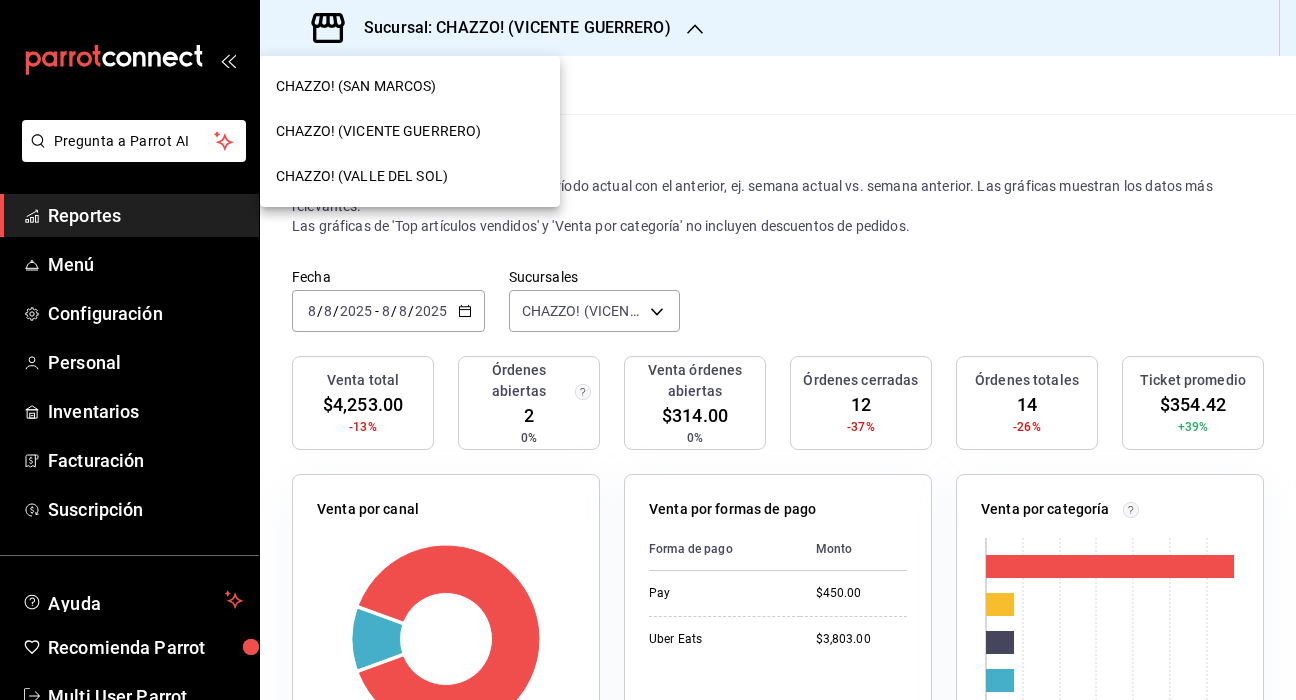 click on "CHAZZO! (VALLE DEL SOL)" at bounding box center (410, 176) 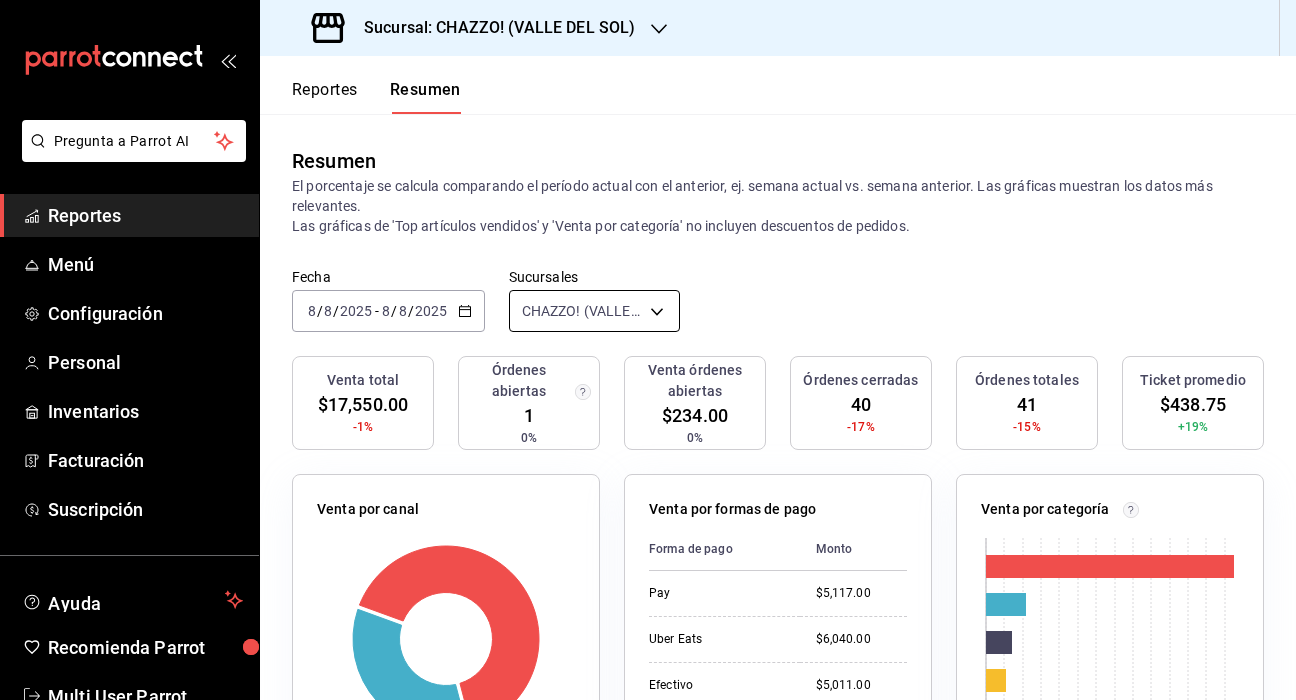 click on "CHAZZO! (VALLE DEL SOL) [object Object] Venta total $17,550.00 -1% Órdenes abiertas 1 0% Venta órdenes abiertas $234.00 0% Órdenes cerradas 40 -17% Órdenes totales 41 -15% Ticket promedio $438.75 +19% Venta por canal Canal Porcentaje Monto Sucursal 65.58% $11,510.00 Uber Eats 34.42% $6,040.00 Venta por formas de pago Forma de pago Monto Pay $5,117.00 Uber Eats $6,040.00 Efectivo $5,011.00 USD $1,382.00 Venta por categoría   0 2K 4K 6K 8K 10K" at bounding box center (648, 350) 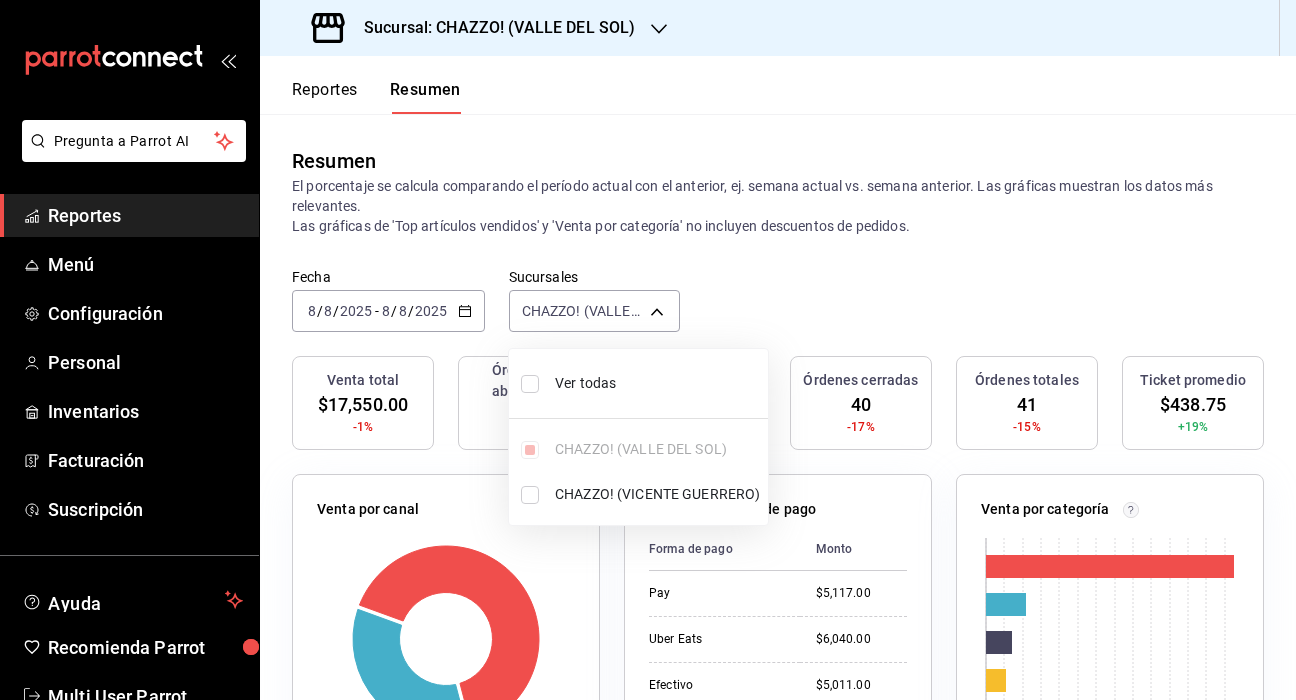 click at bounding box center [530, 384] 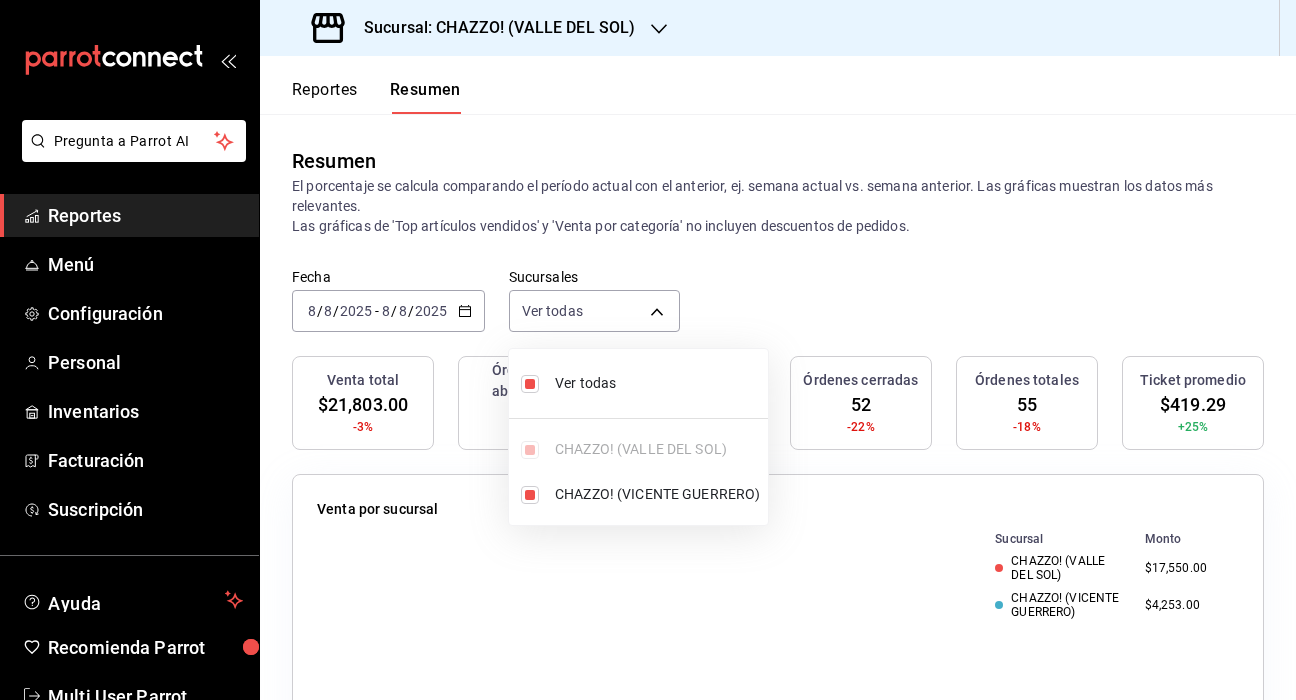 click at bounding box center [648, 350] 